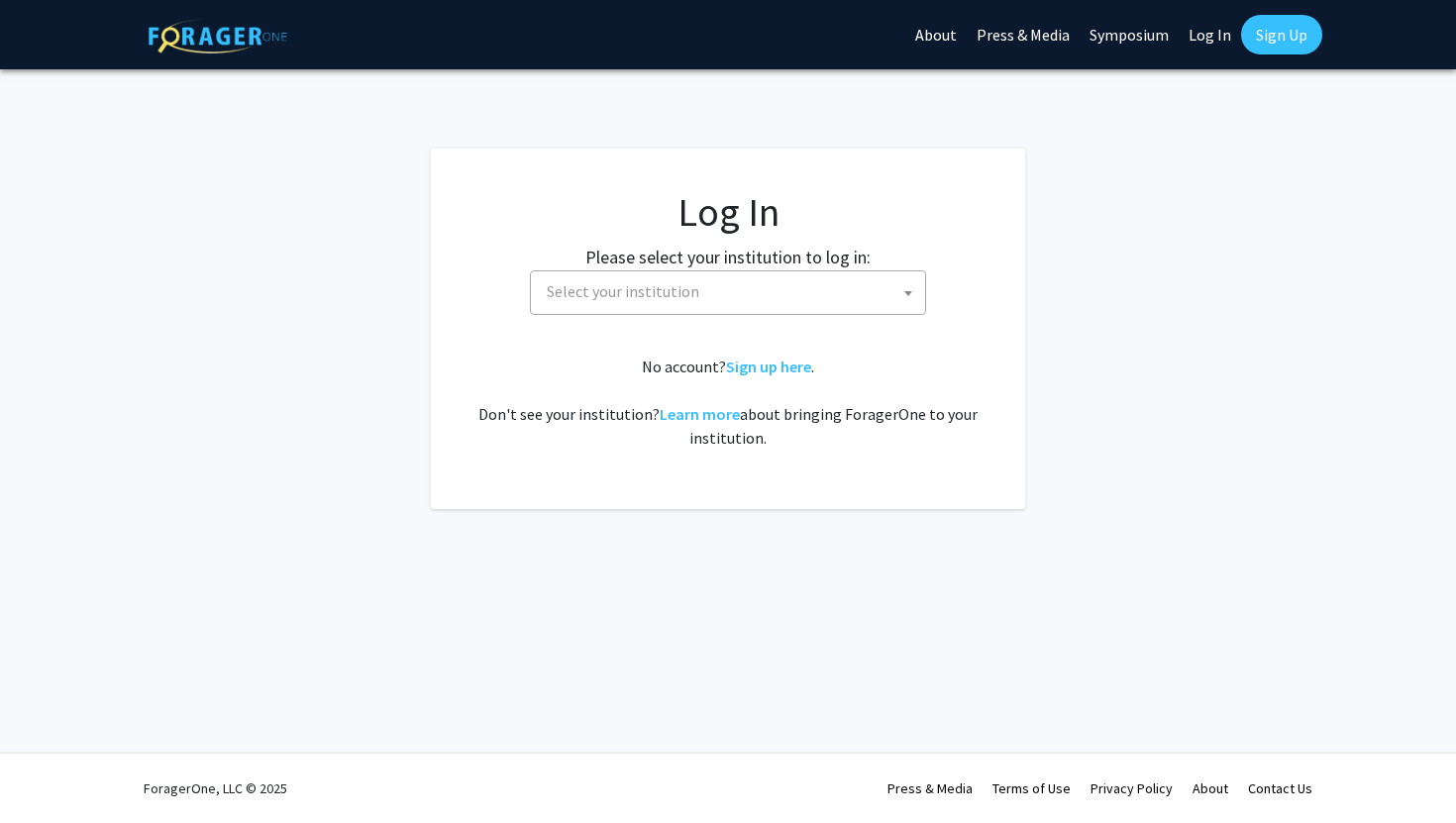 select 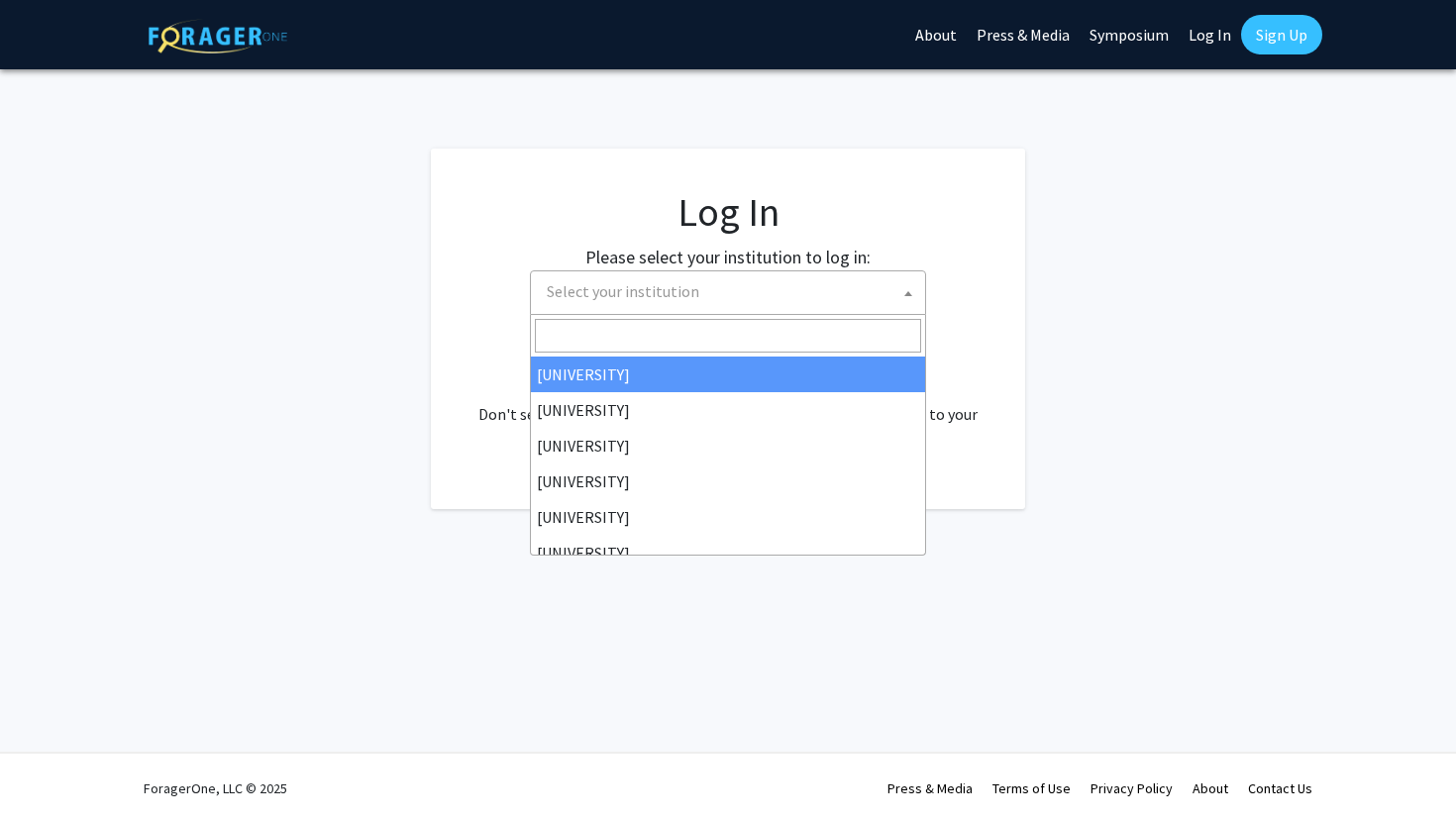 click on "Select your institution" at bounding box center (732, 291) 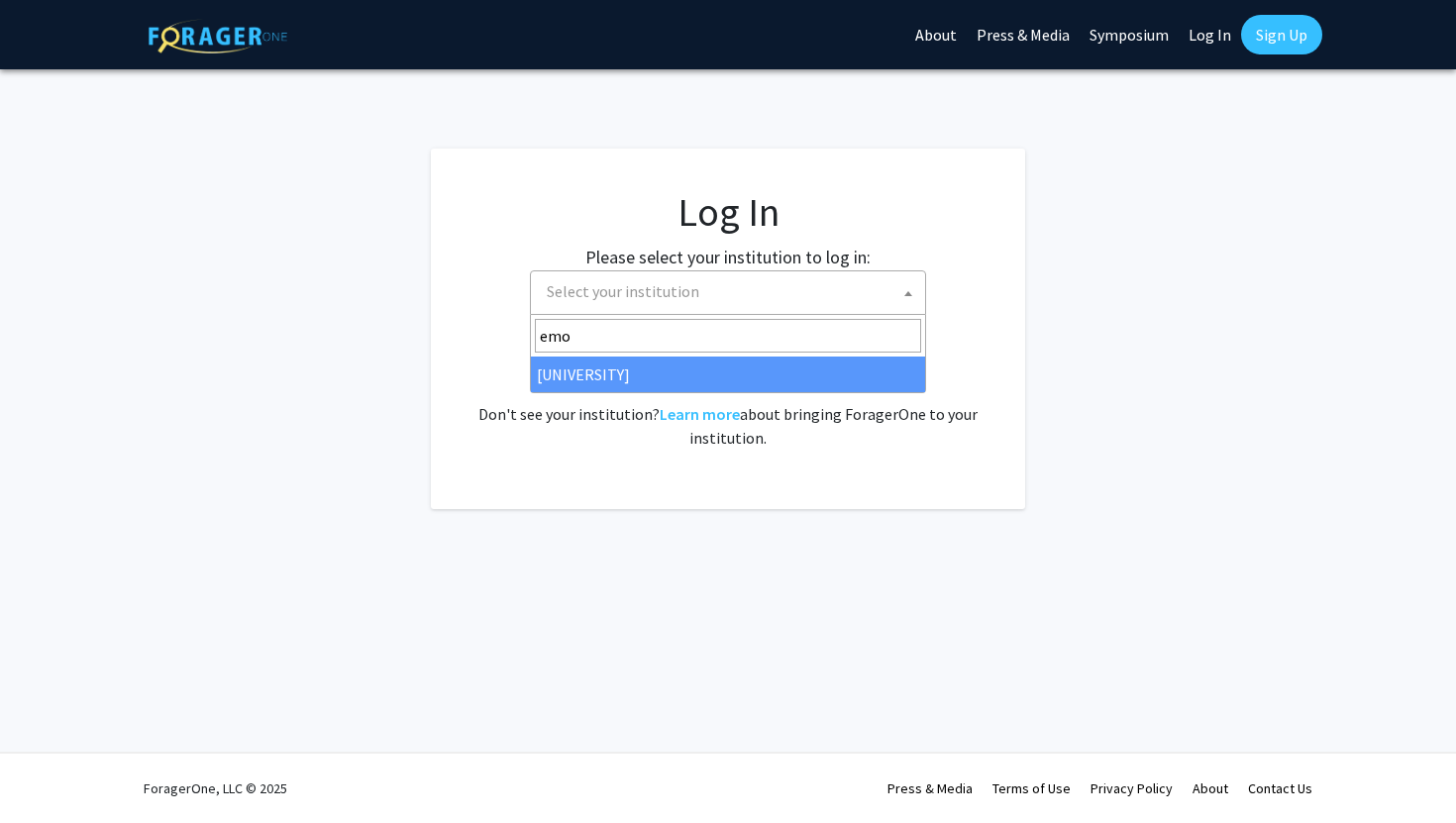 type on "emo" 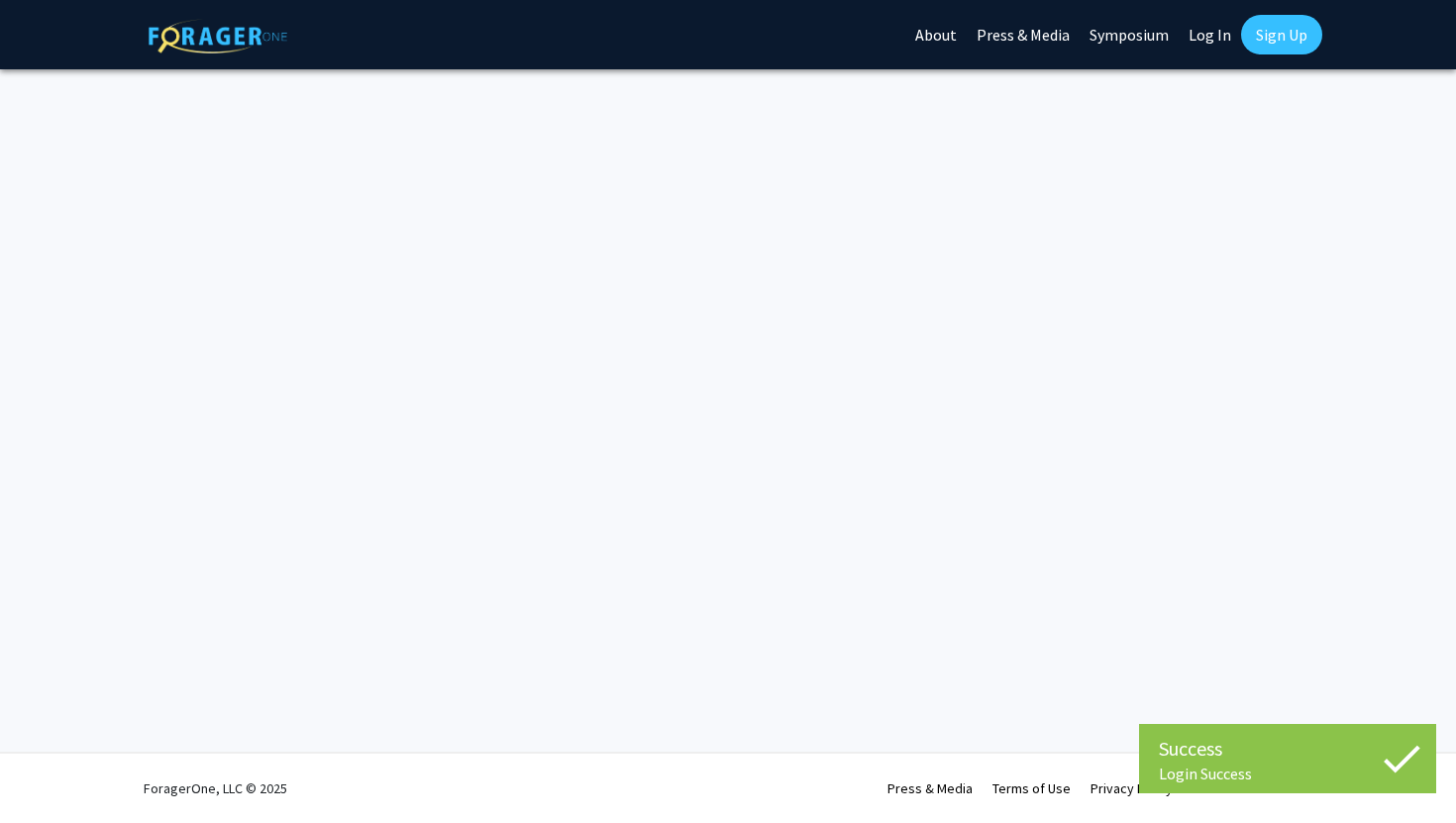 scroll, scrollTop: 0, scrollLeft: 0, axis: both 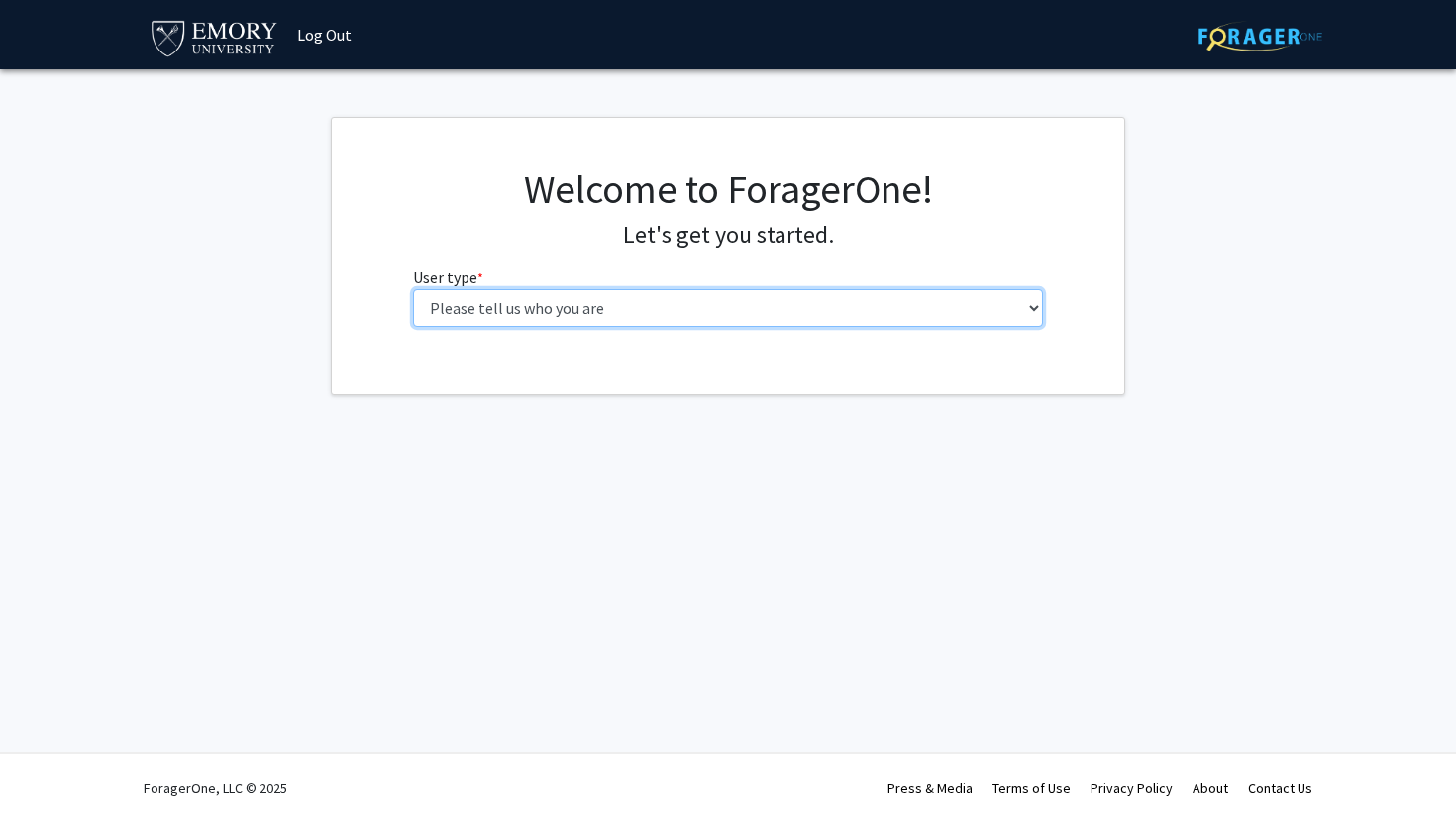 click on "Please tell us who you are  Undergraduate Student   Master's Student   Doctoral Candidate (PhD, MD, DMD, PharmD, etc.)   Postdoctoral Researcher / Research Staff / Medical Resident / Medical Fellow   Faculty   Administrative Staff" at bounding box center (728, 308) 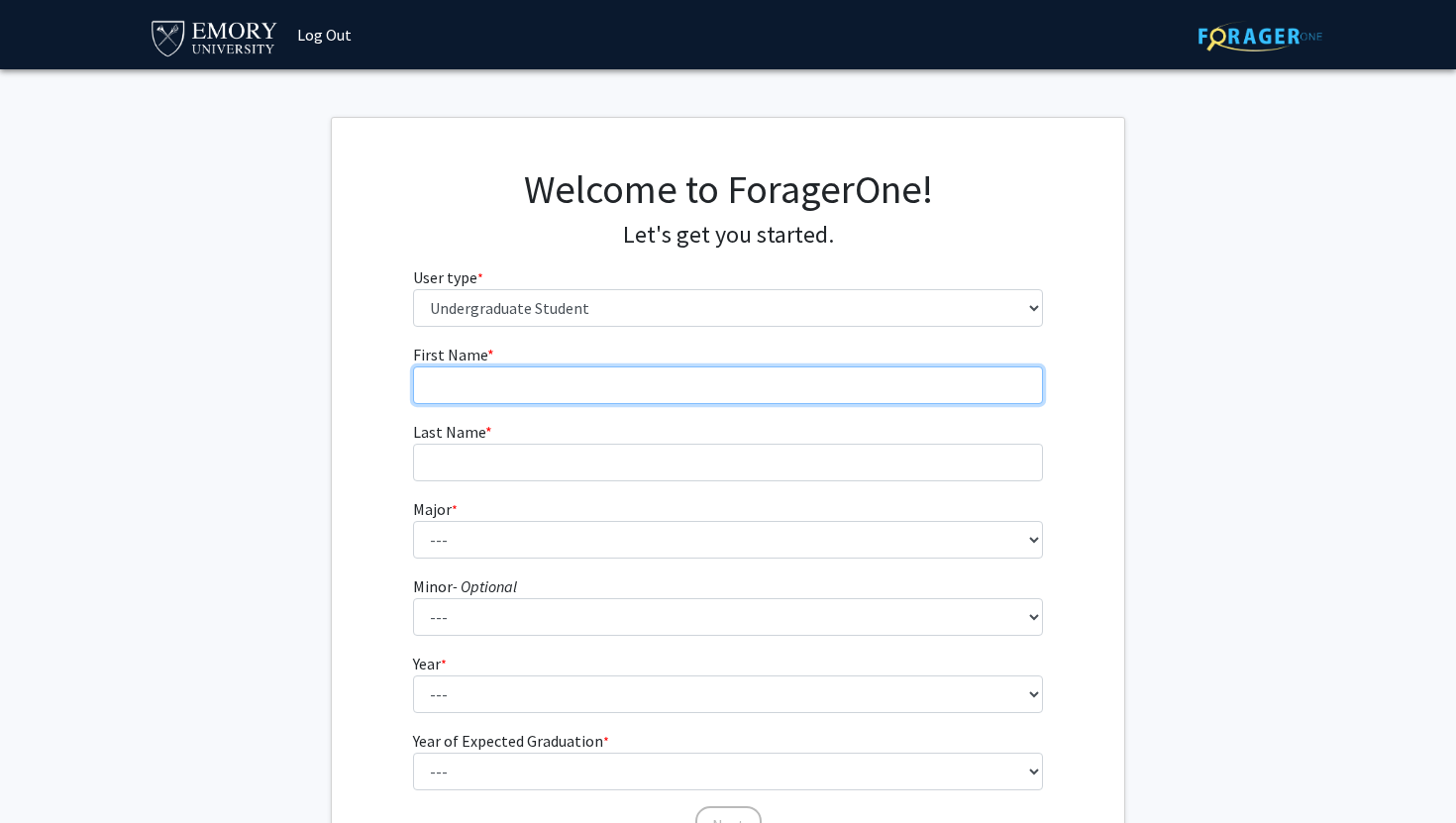 click on "First Name * required" at bounding box center [728, 385] 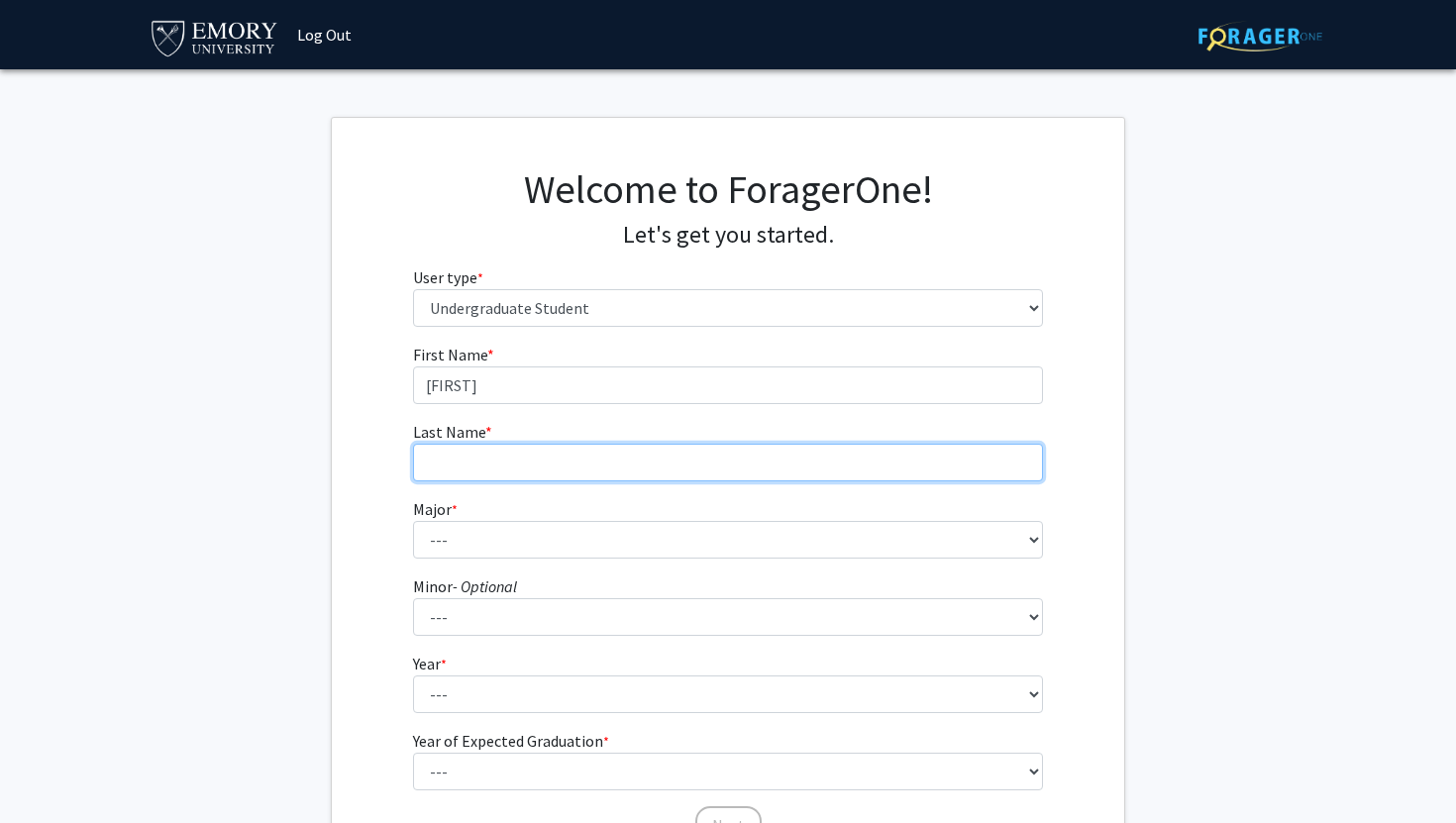 type on "[LAST]" 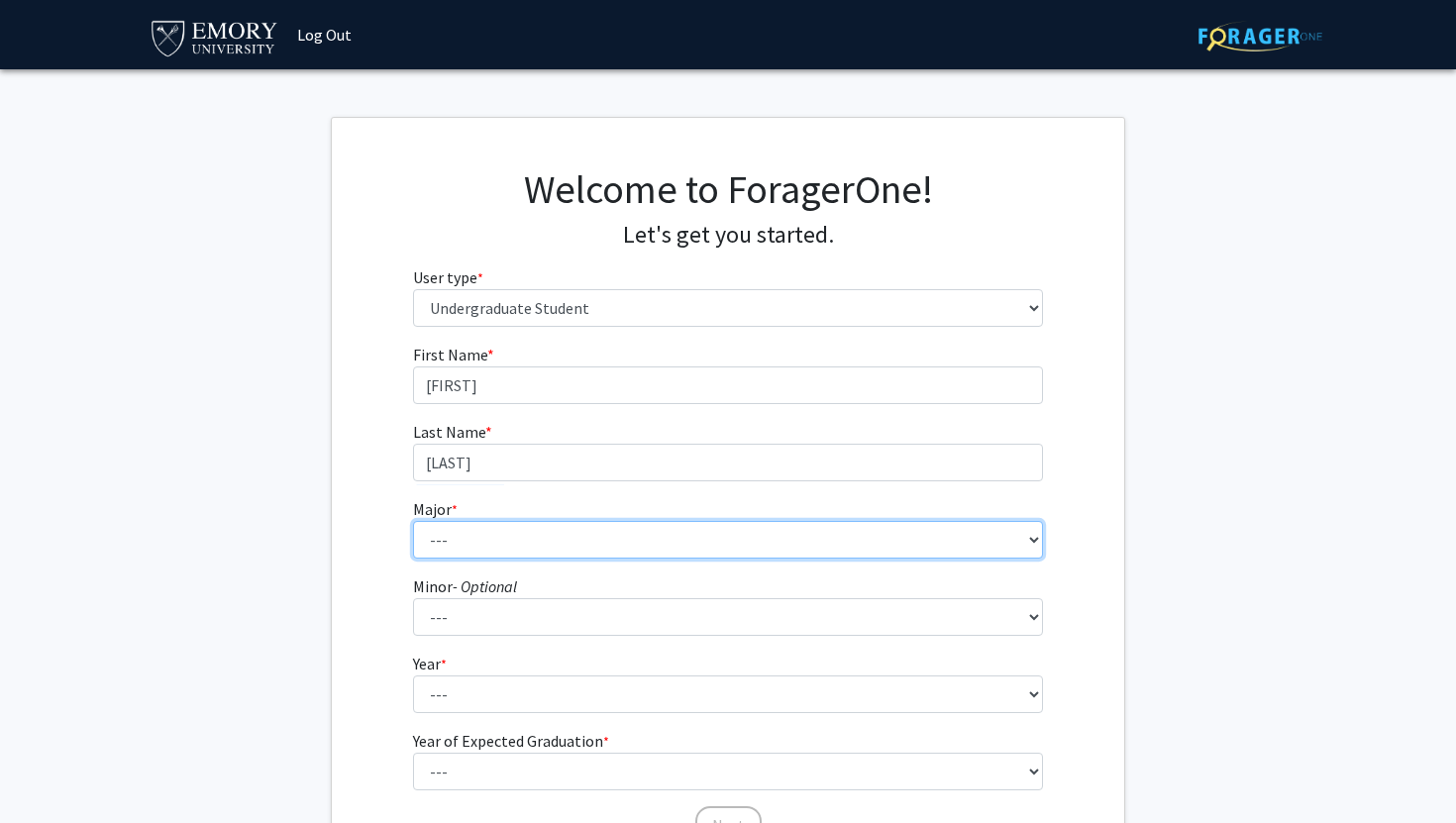 click on "---  Accounting   African American Studies   African Studies   American Studies   Analytic Consulting   Ancient Mediterranean Studies   Anthropology   Applied Mathematics   Arabic   Art History   Arts Management   Biology   Biophysics   Business Administration   Business and Society   Chemistry   Chinese Studies   Classical Civilization   Classics   Comparative Literature   Computer Science   Dance and Movement Studies   East Asian Studies   Economics   Engineering   Engineering Sciences   English   English and Creative Writing   Entrepreneurship   Environment and Sustainability Management   Environmental Sciences   Film and Media   Film and Media Management   Finance   French   German Studies   Greek   Health Innovation   History   Human Health   Information Systems and Operations Management   Integrated Visual Arts   Interdisciplinary Studies in Society and Culture   International Business   International Studies   Italian Studies   Japanese   Jewish Studies   Latin   Latin American and Caribbean Studies" at bounding box center (728, 540) 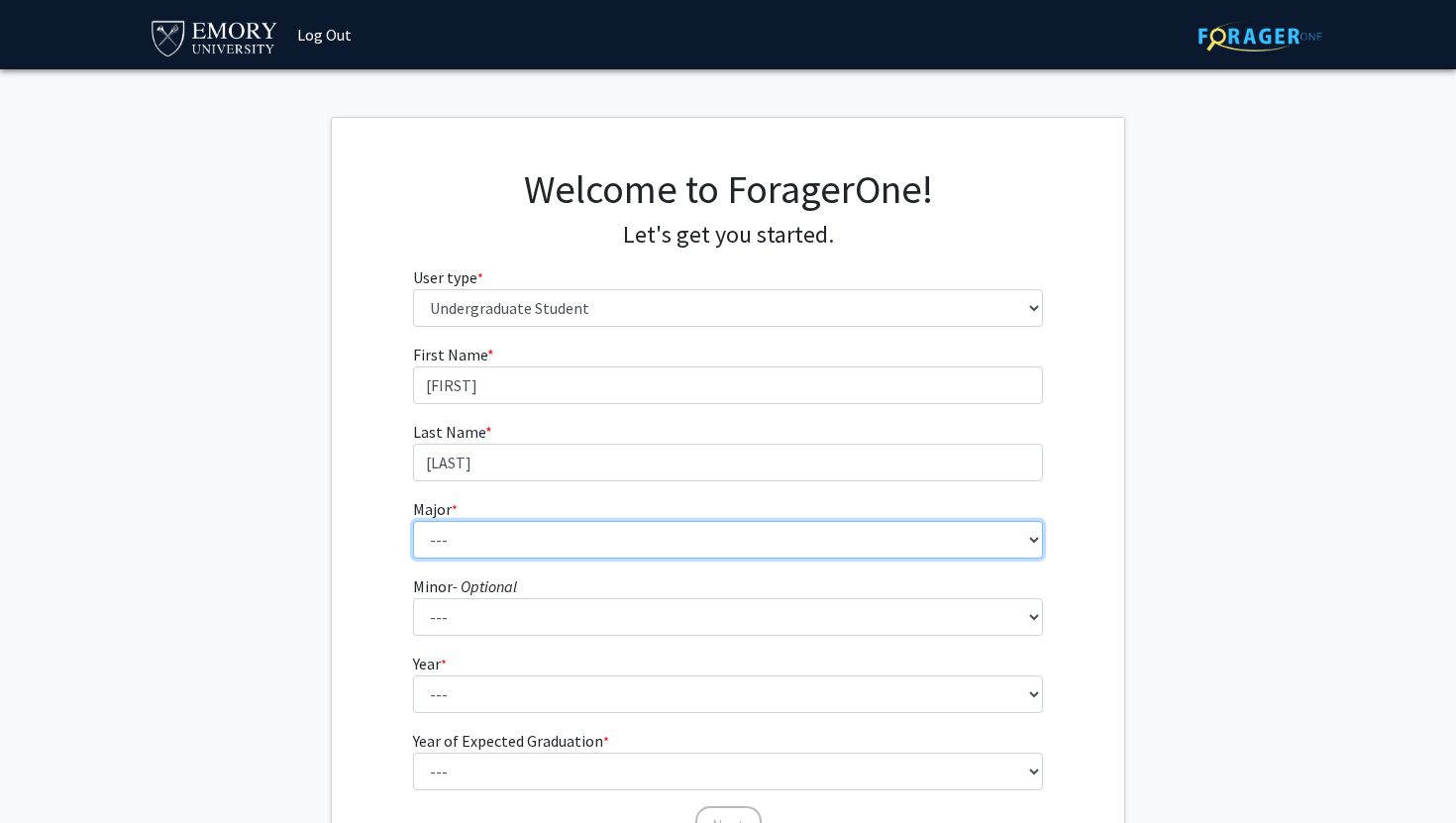 select on "56: 1016" 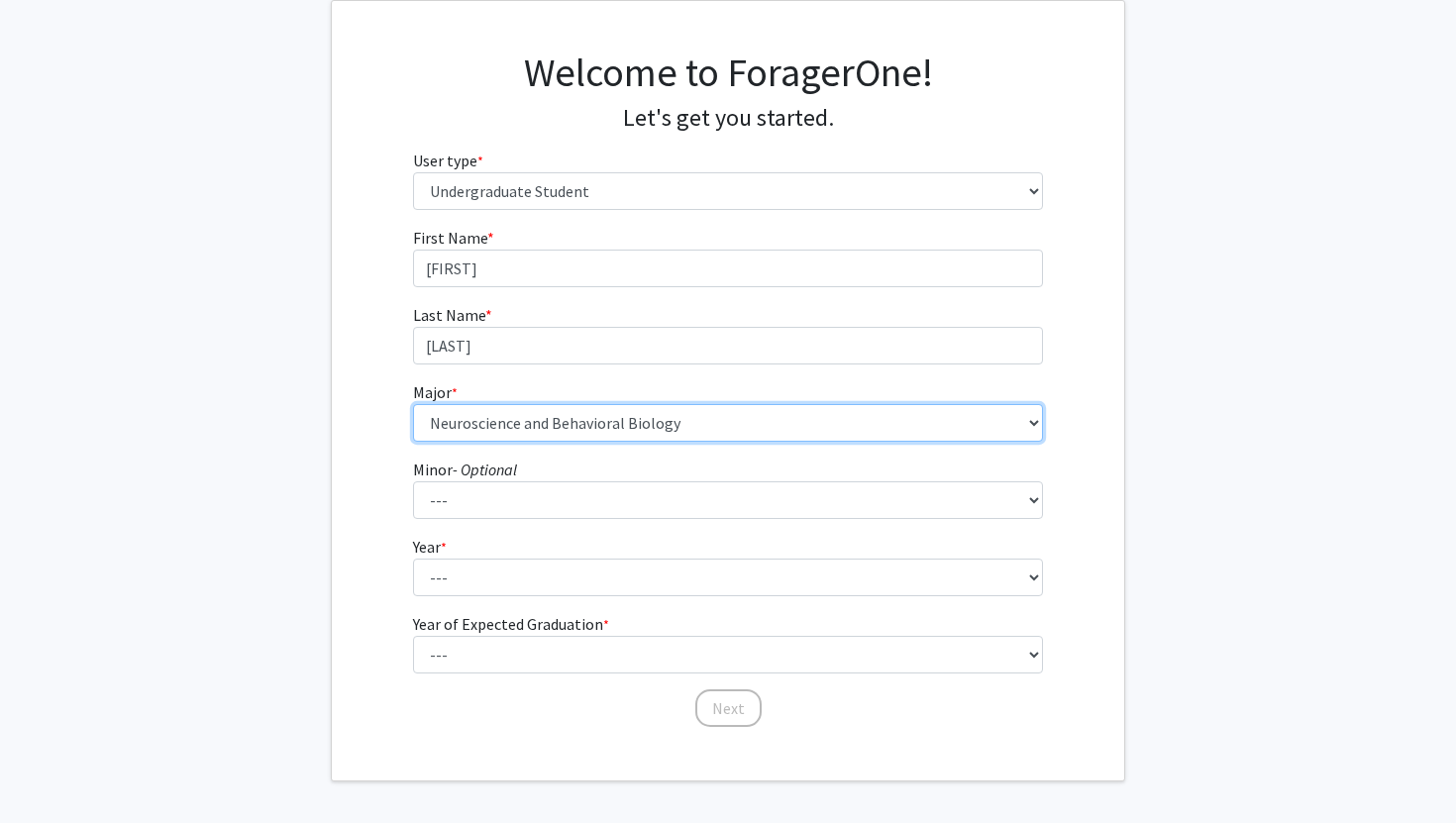 scroll, scrollTop: 135, scrollLeft: 0, axis: vertical 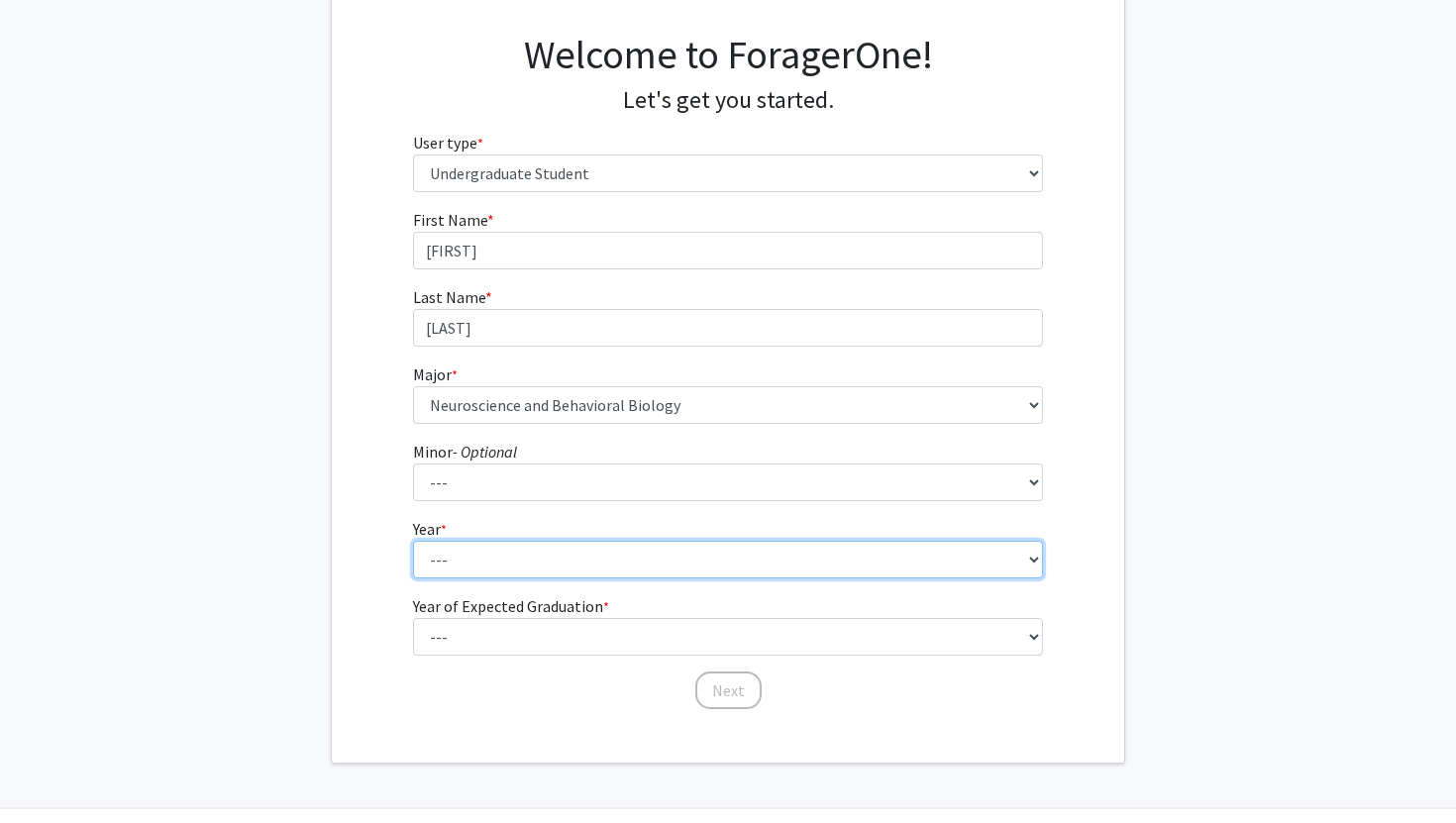 click on "---  First-year   Sophomore   Junior   Senior   Postbaccalaureate Certificate" at bounding box center [728, 560] 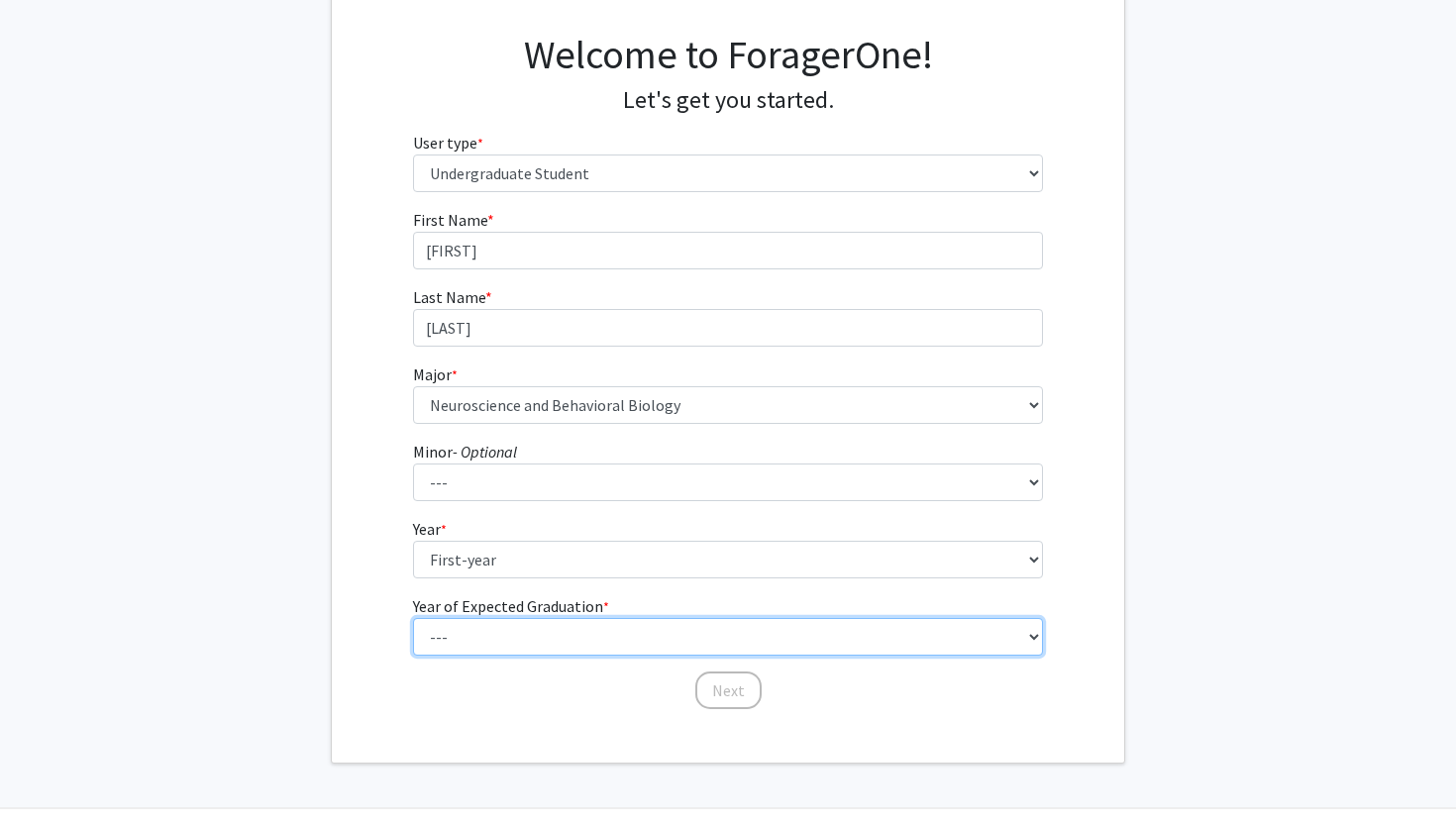 click on "---  2025   2026   2027   2028   2029   2030   2031   2032   2033   2034" at bounding box center (728, 637) 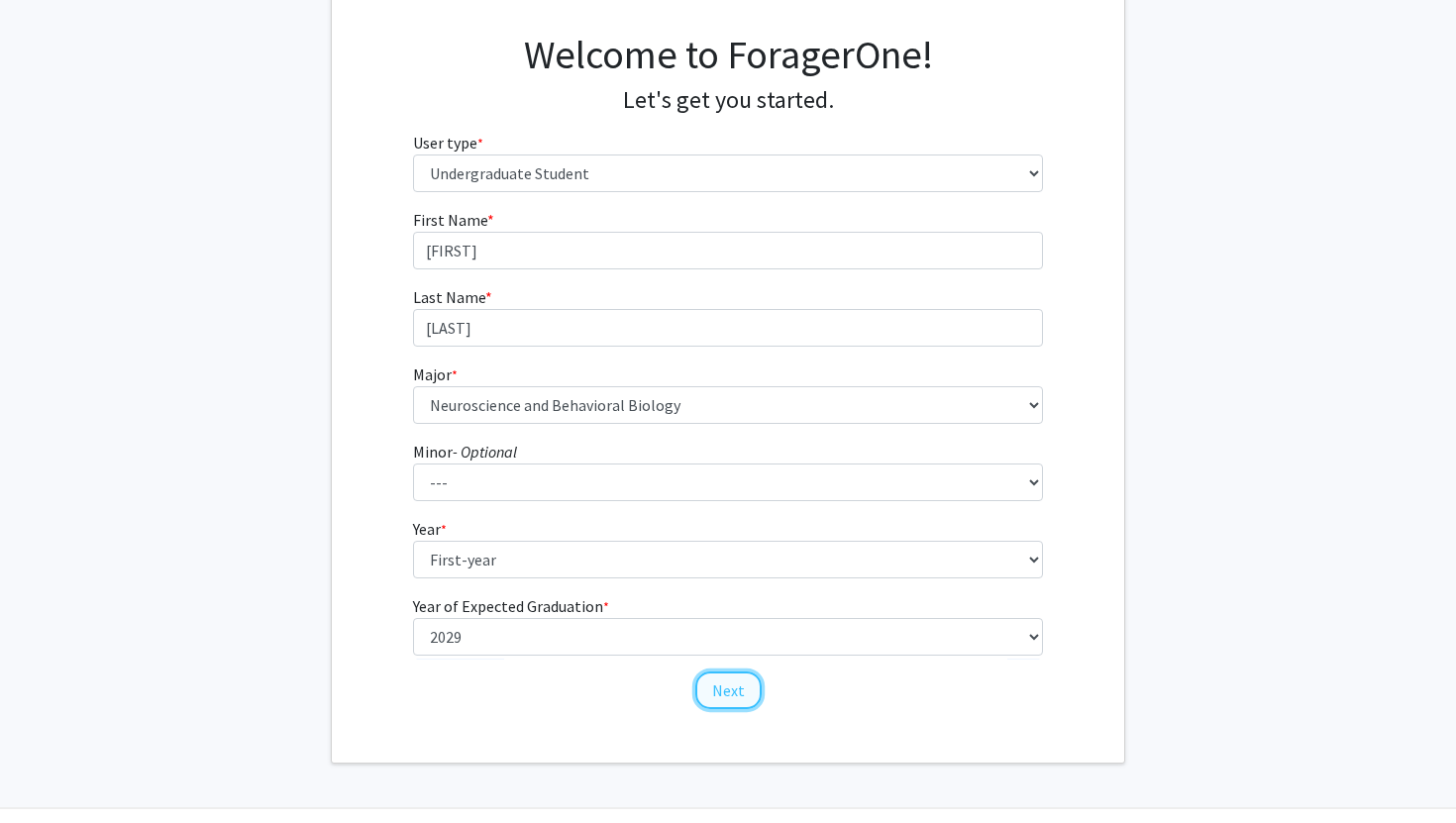 click on "Next" 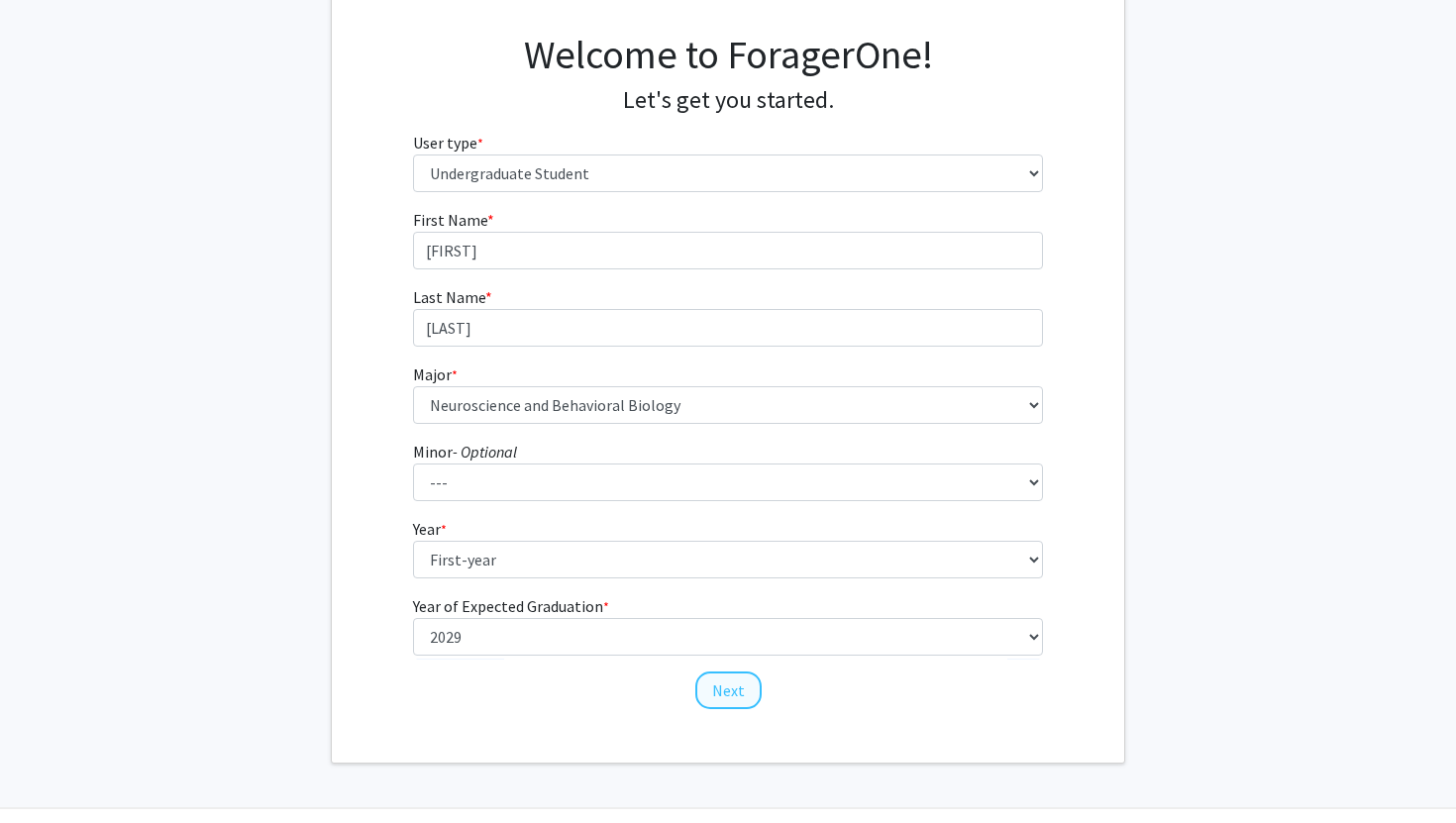scroll, scrollTop: 0, scrollLeft: 0, axis: both 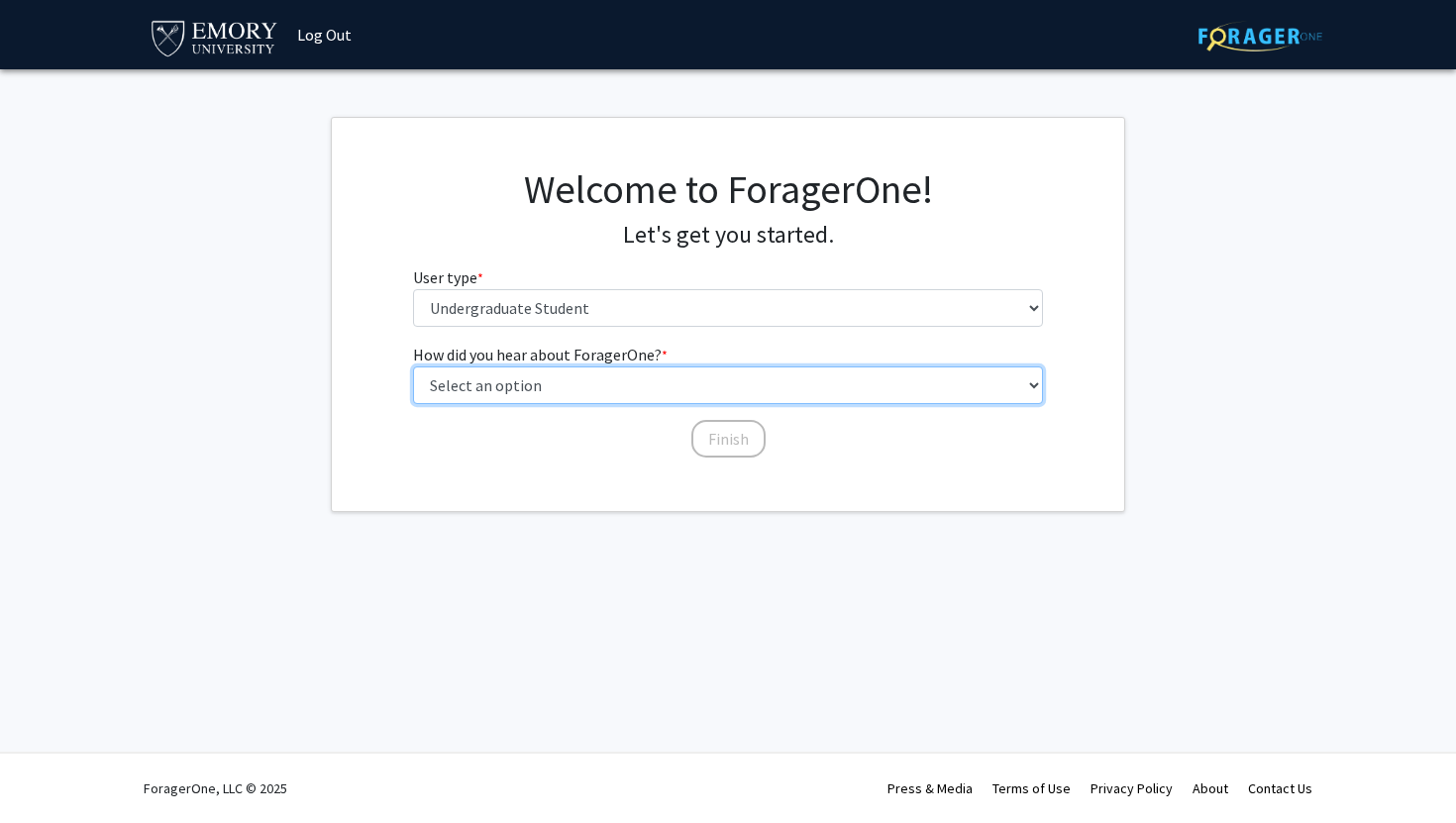 click on "Select an option  Peer/student recommendation   Faculty/staff recommendation   University website   University email or newsletter   Other" at bounding box center [728, 385] 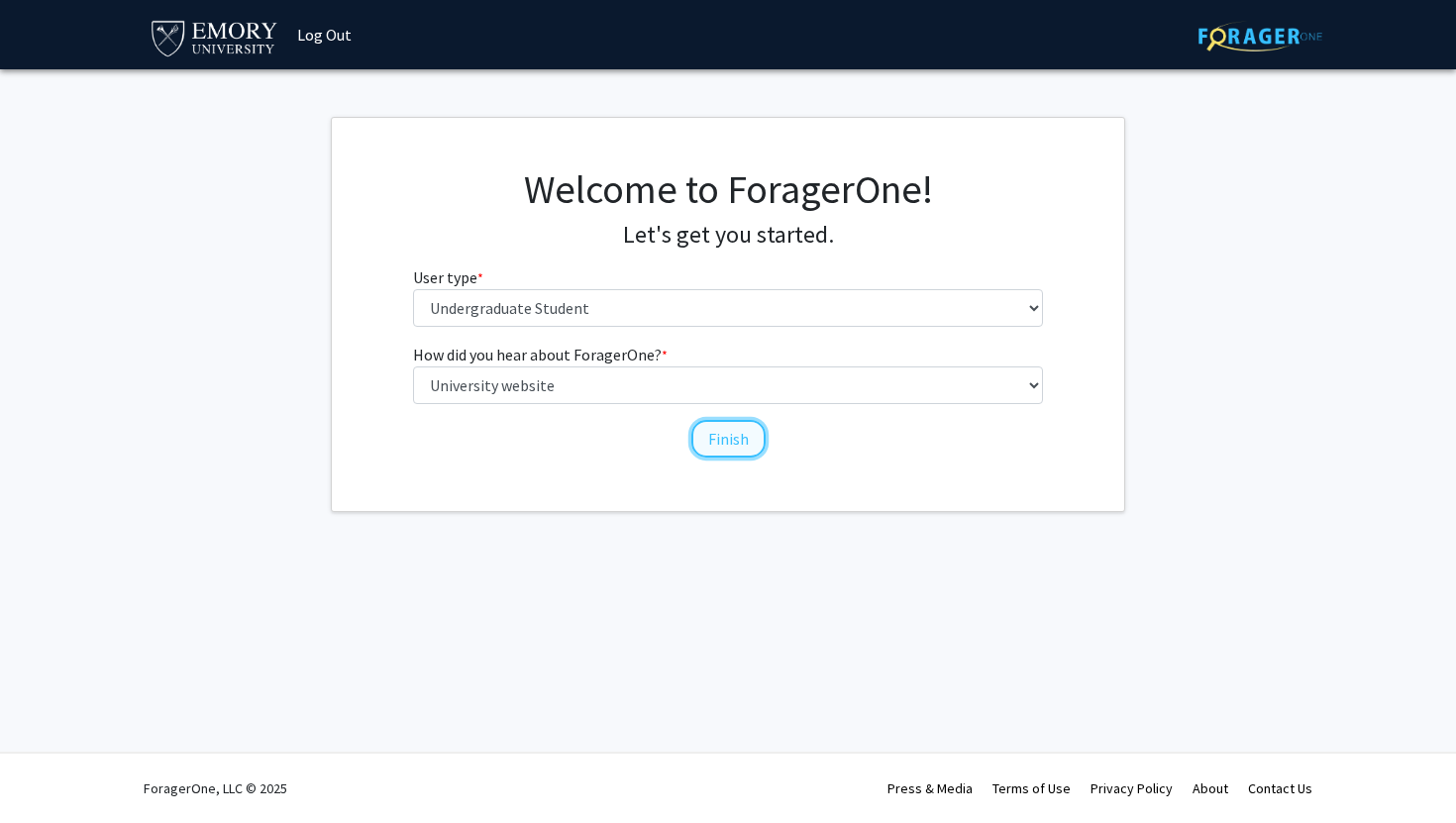 click on "Finish" 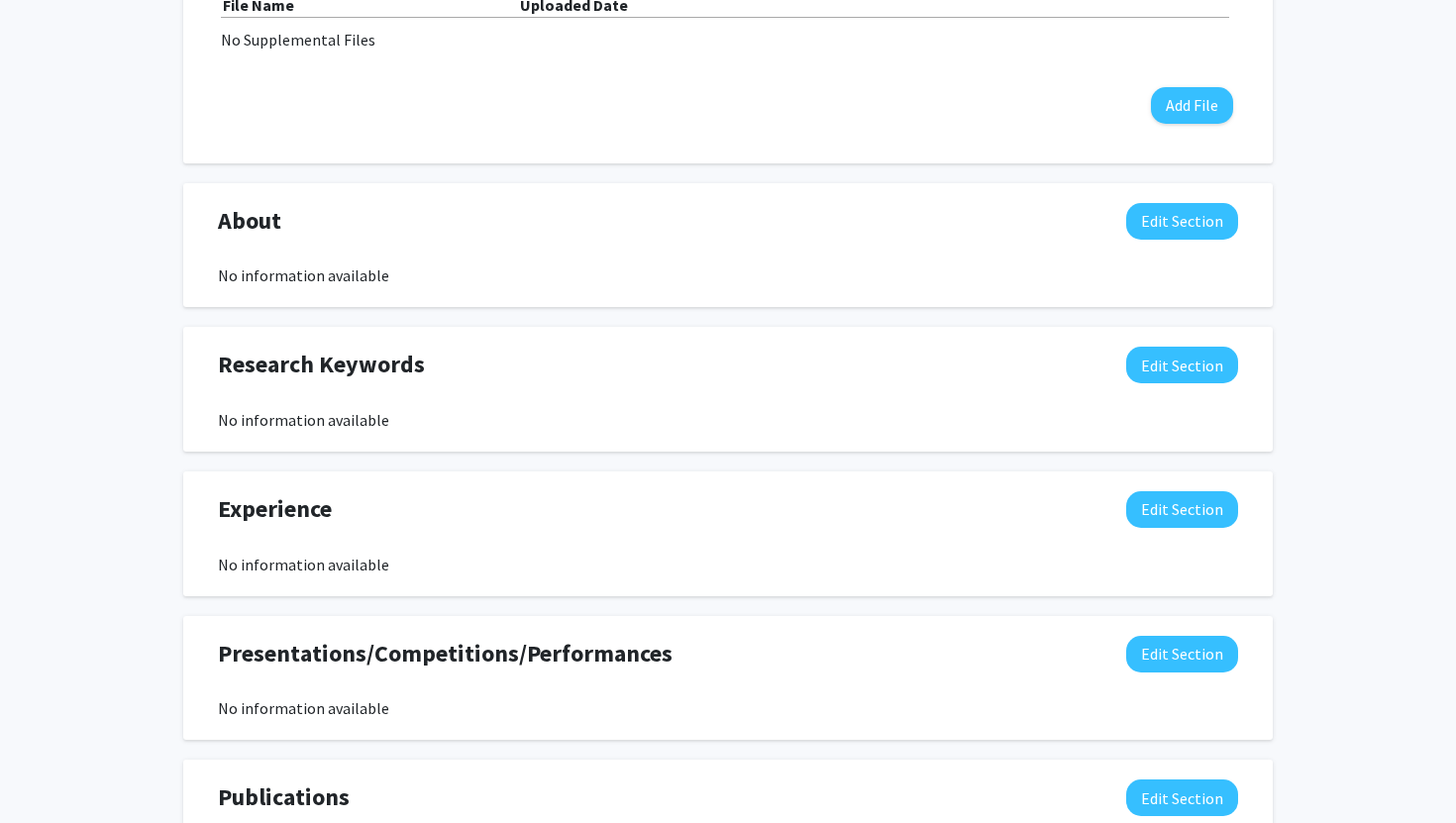 scroll, scrollTop: 0, scrollLeft: 0, axis: both 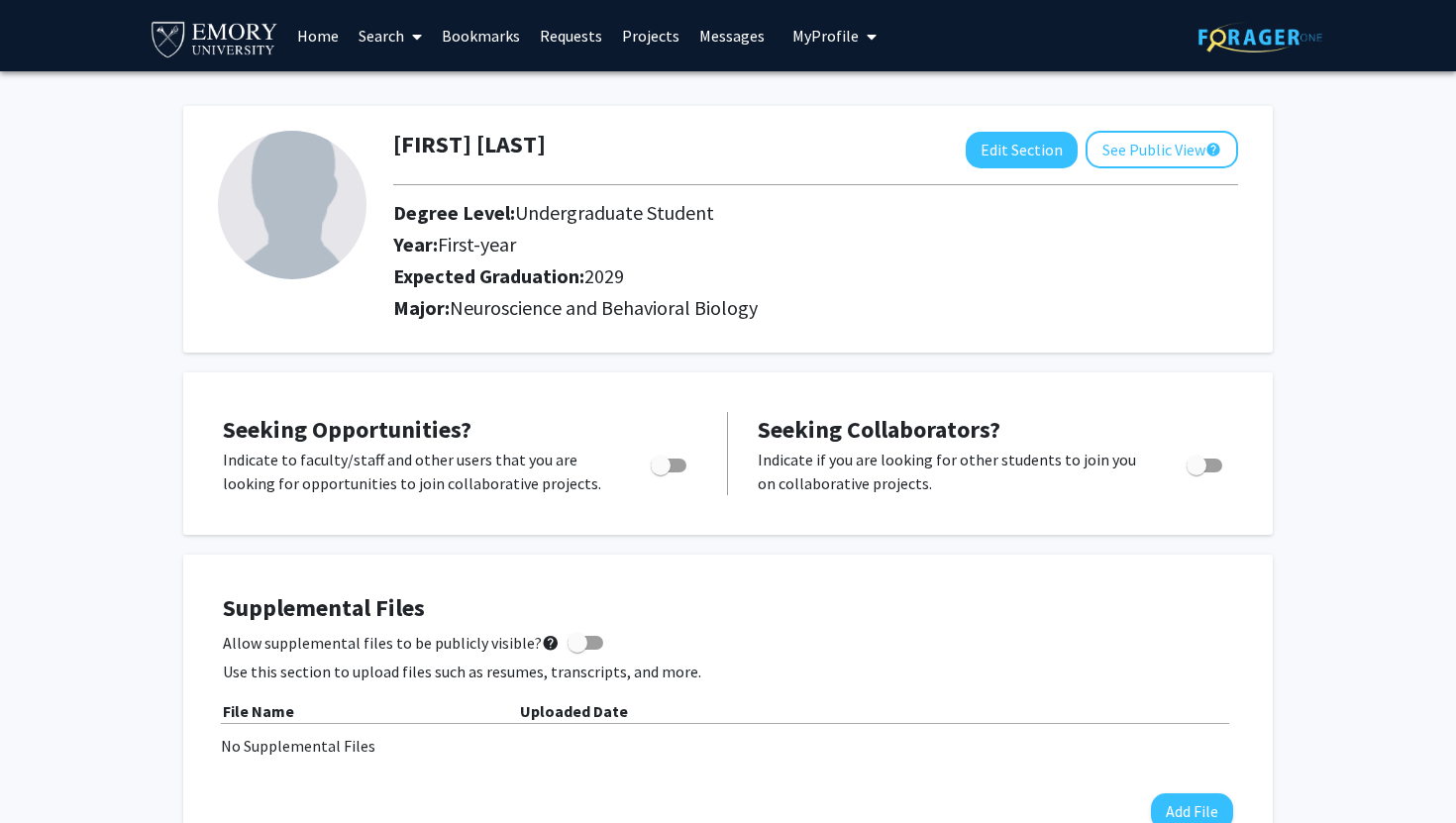 click on "Search" at bounding box center (390, 36) 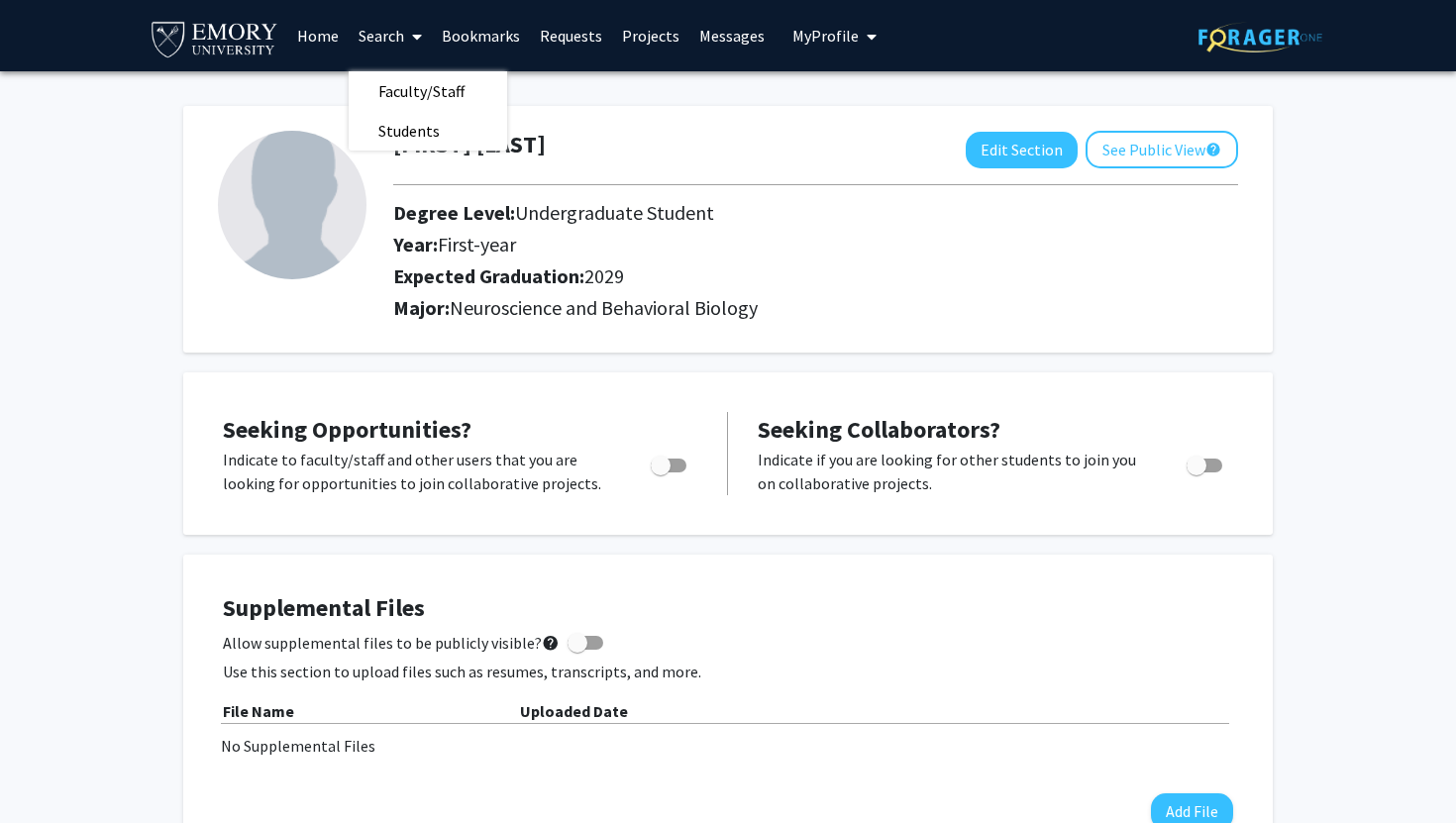 click on "Projects" at bounding box center [651, 36] 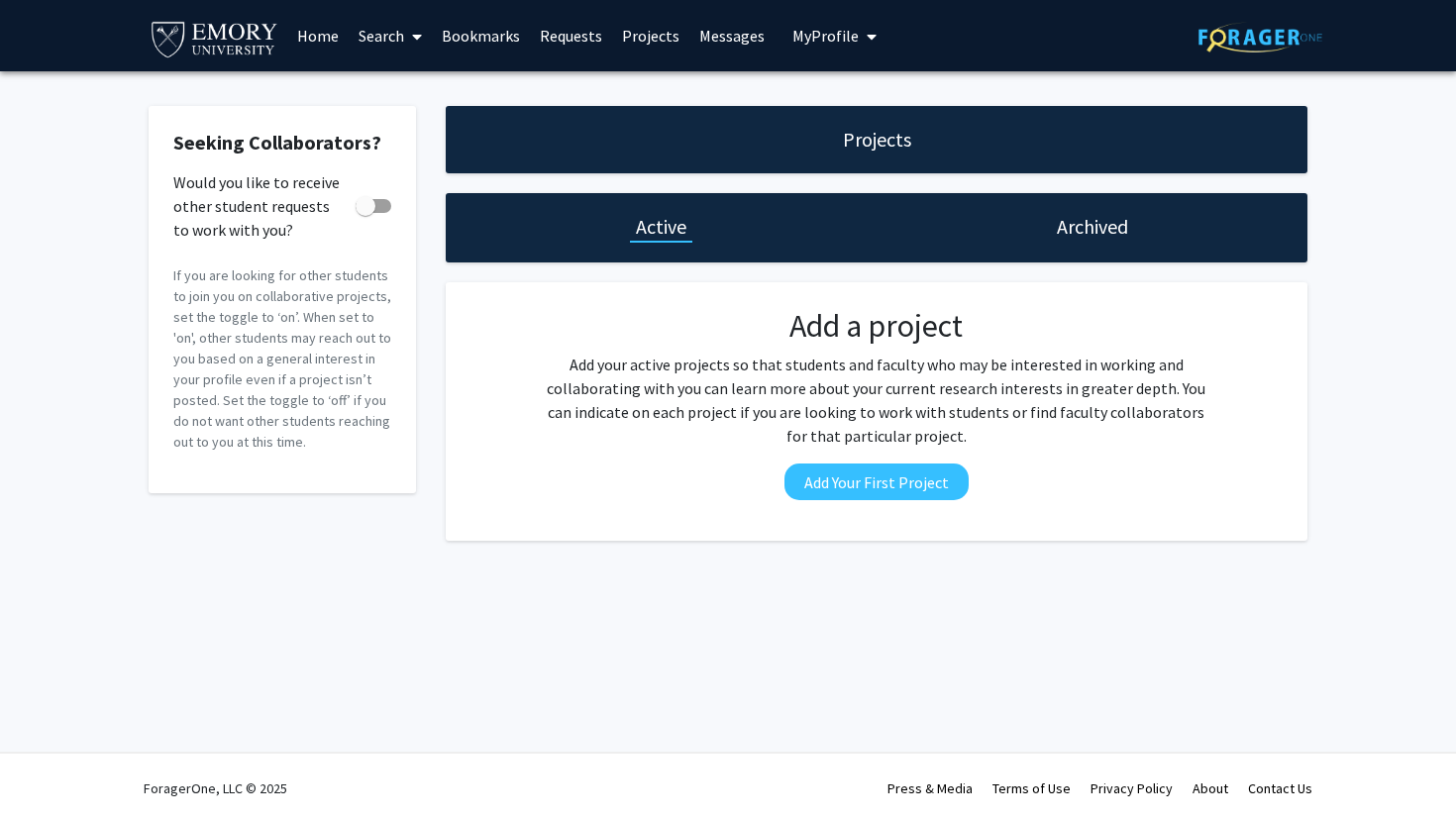 click on "Search" at bounding box center [390, 36] 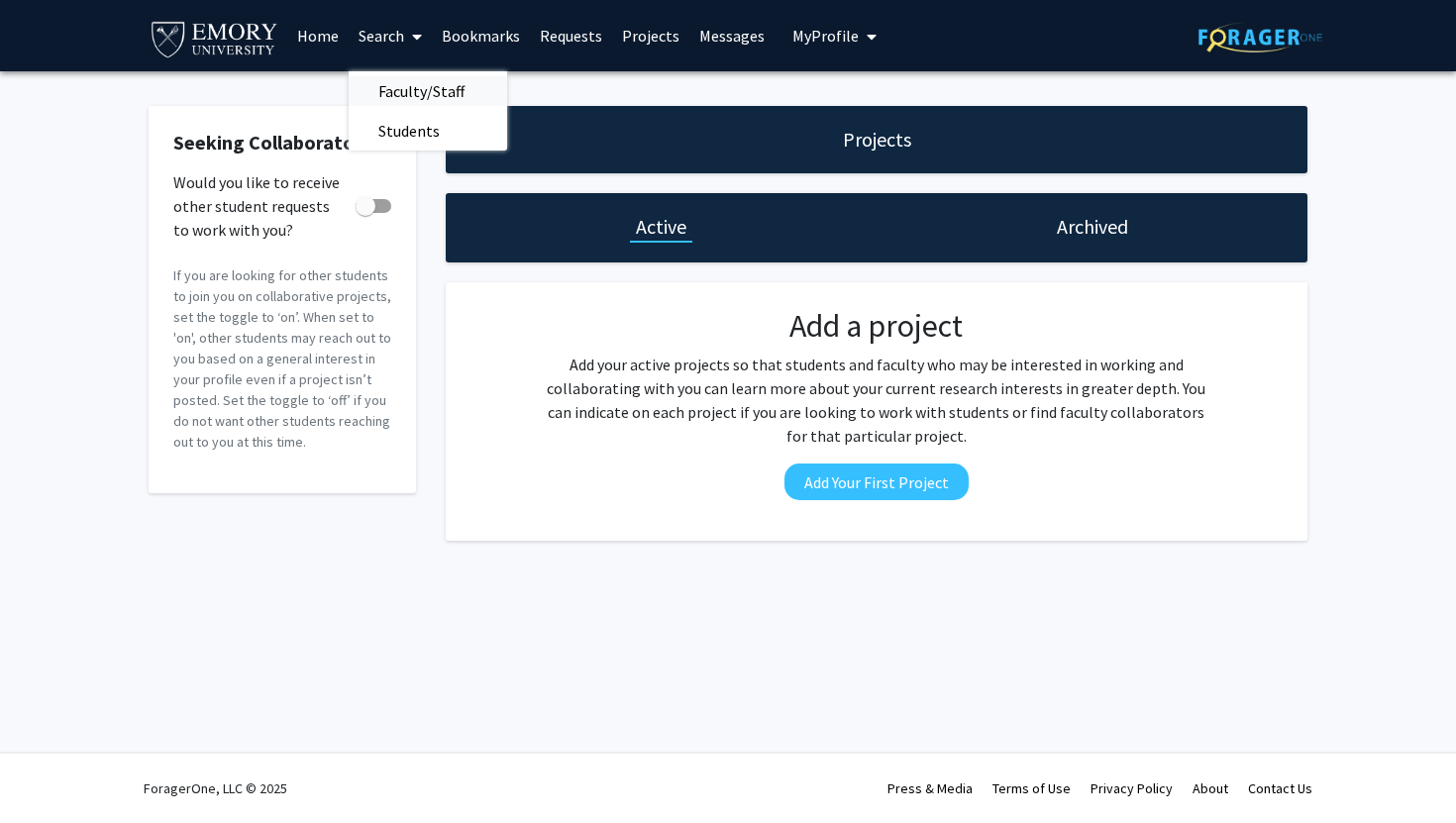 click on "Faculty/Staff" at bounding box center (421, 91) 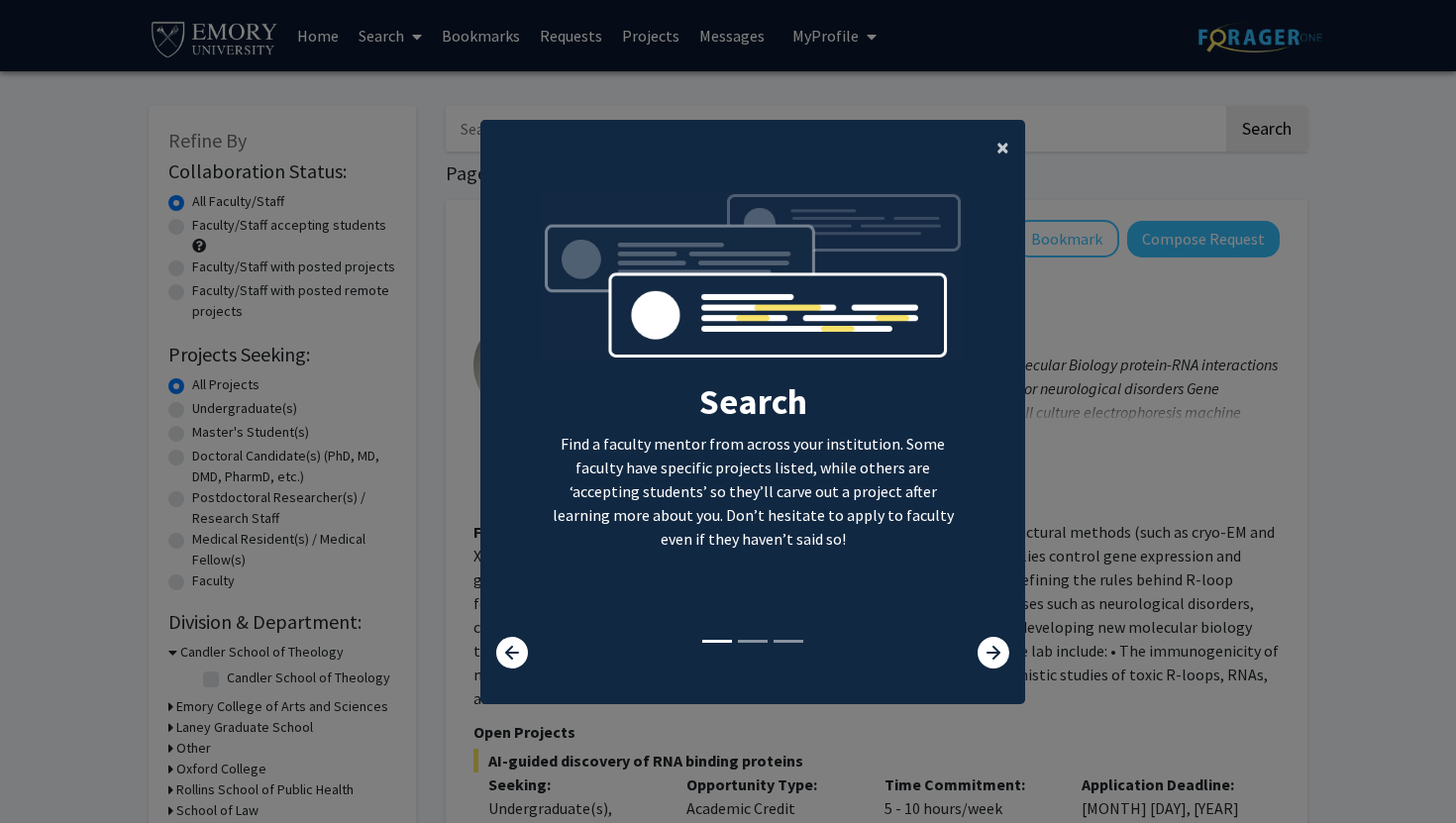 click on "×" 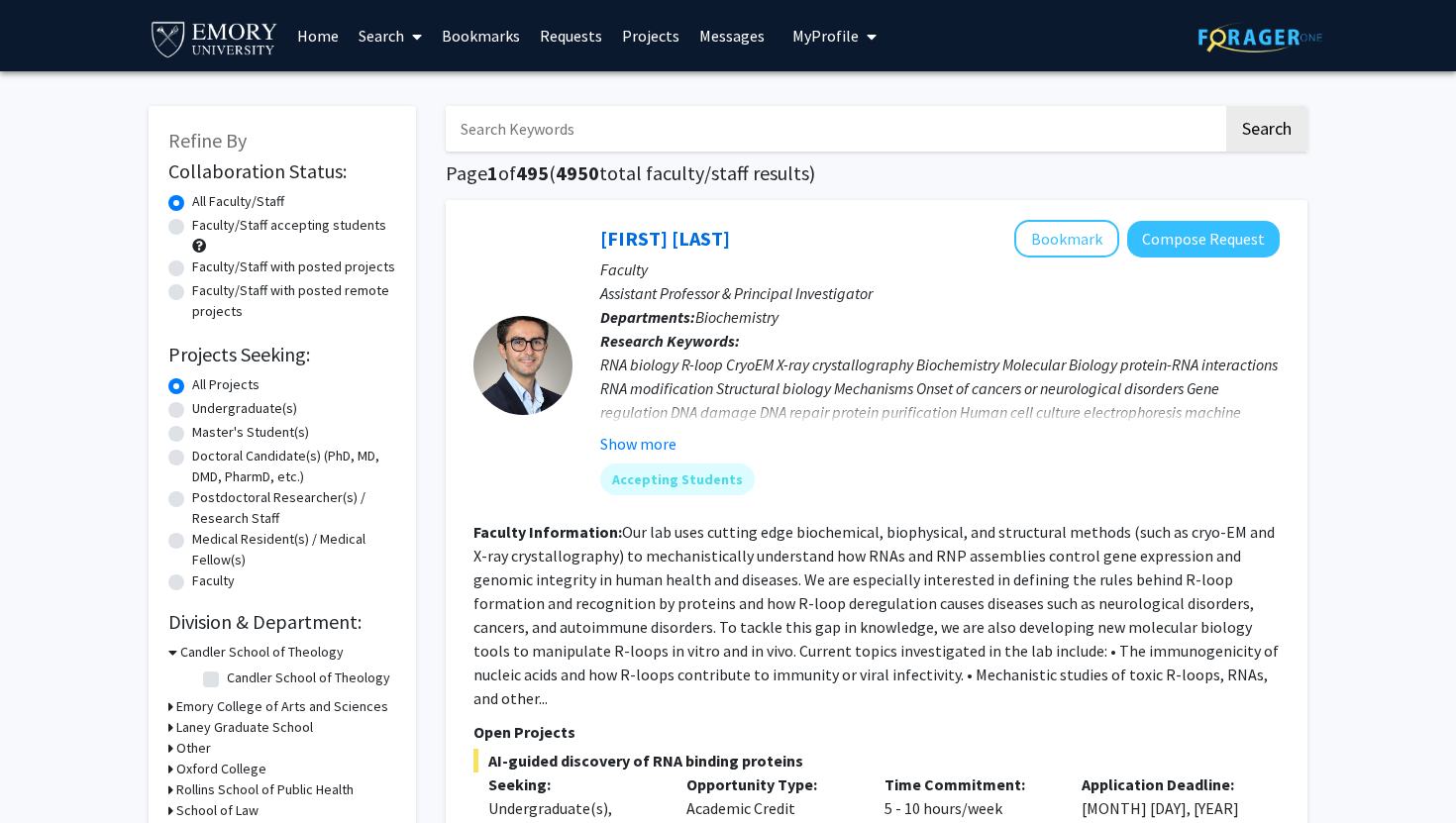 click on "Undergraduate(s)" 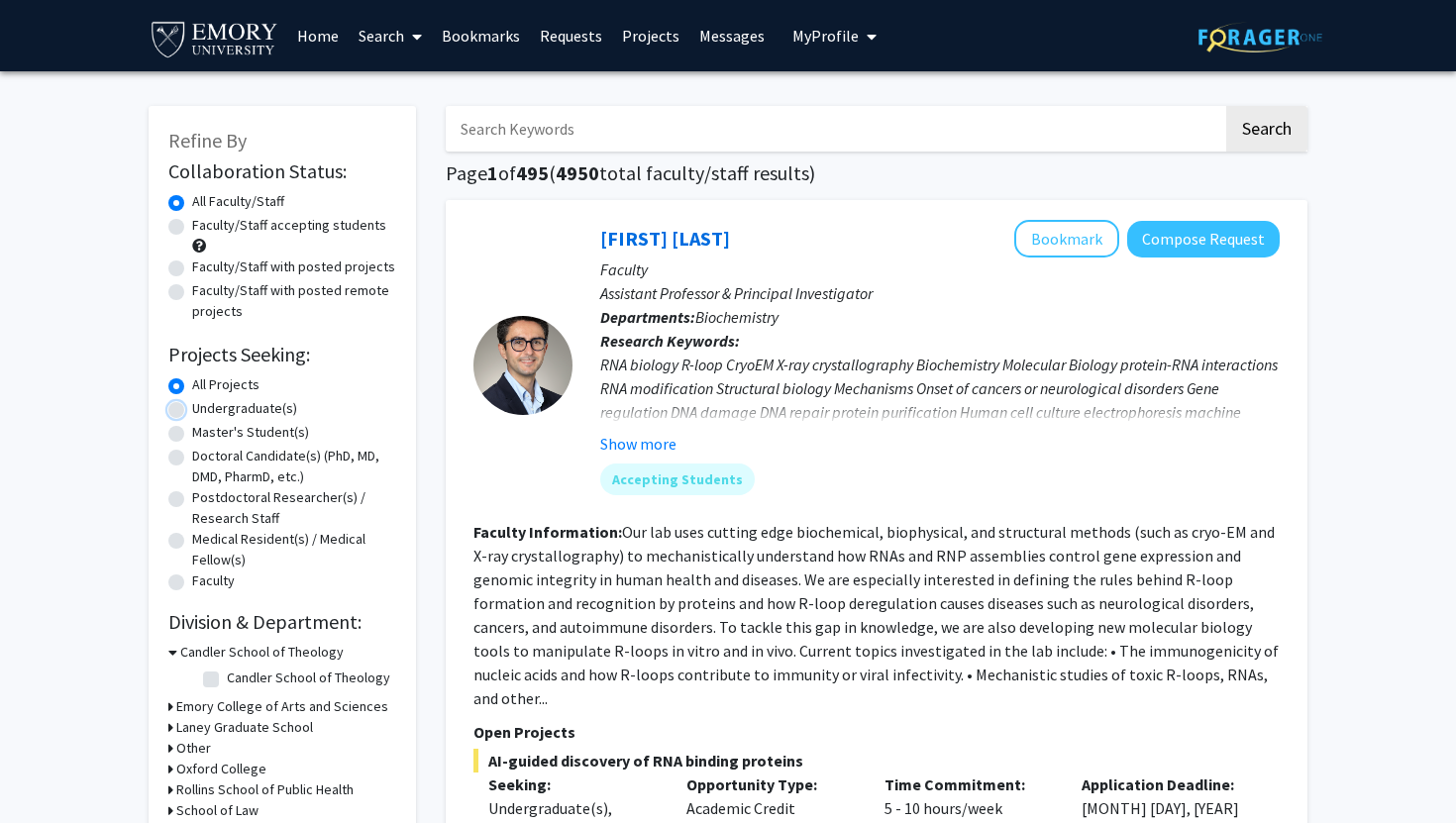 click on "Undergraduate(s)" at bounding box center (198, 404) 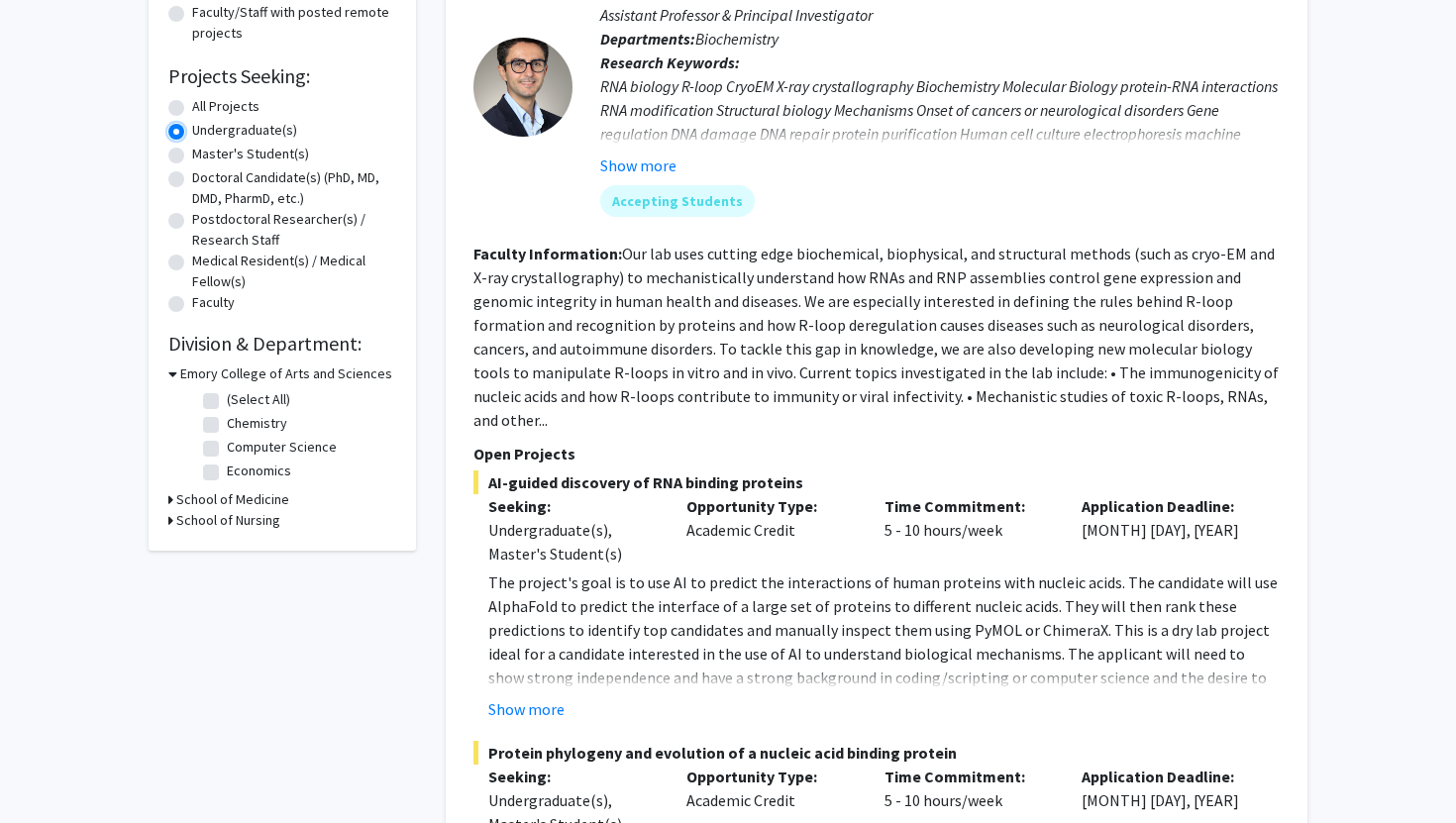 scroll, scrollTop: 285, scrollLeft: 0, axis: vertical 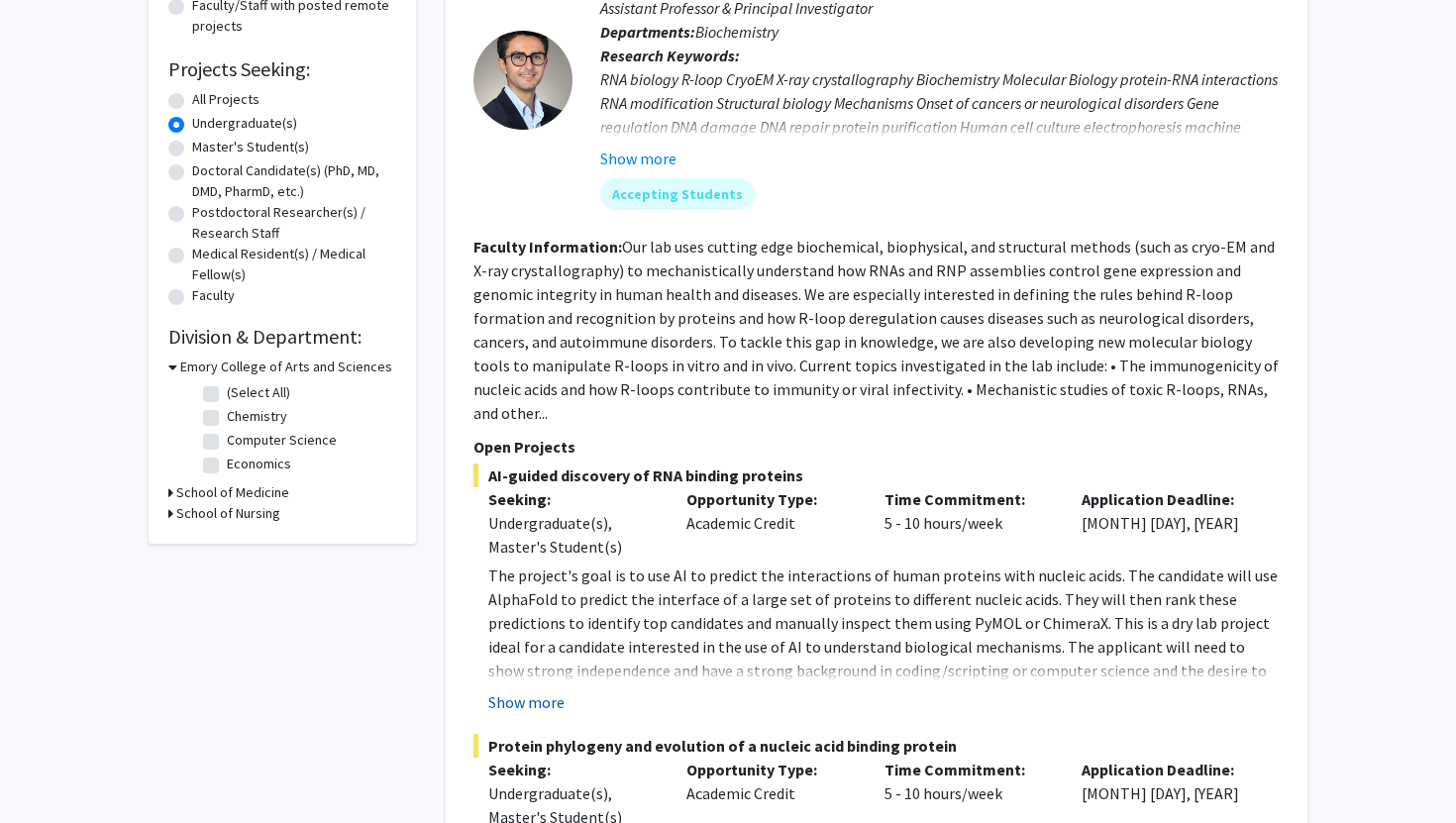 click on "Show more" 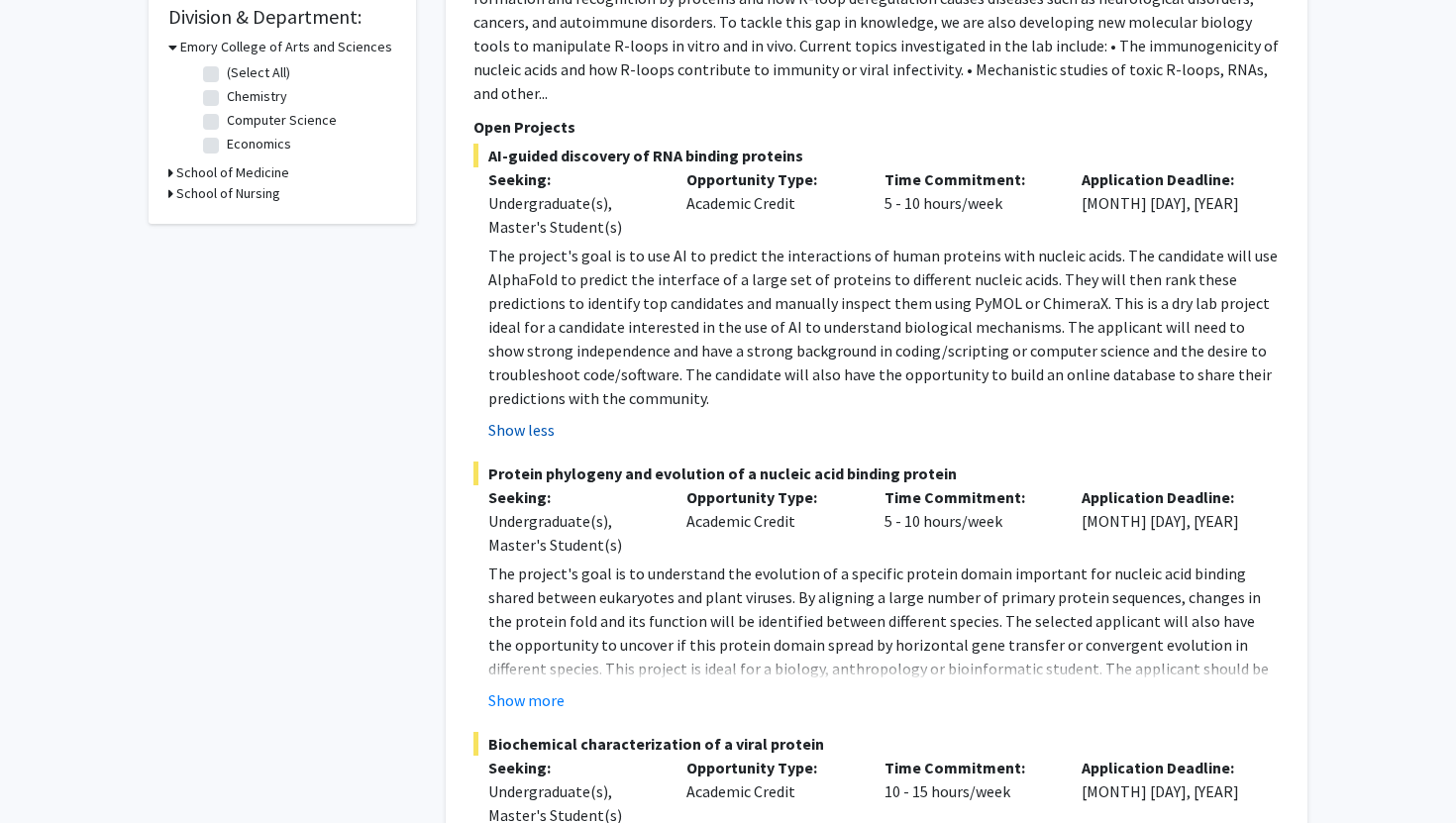 scroll, scrollTop: 616, scrollLeft: 0, axis: vertical 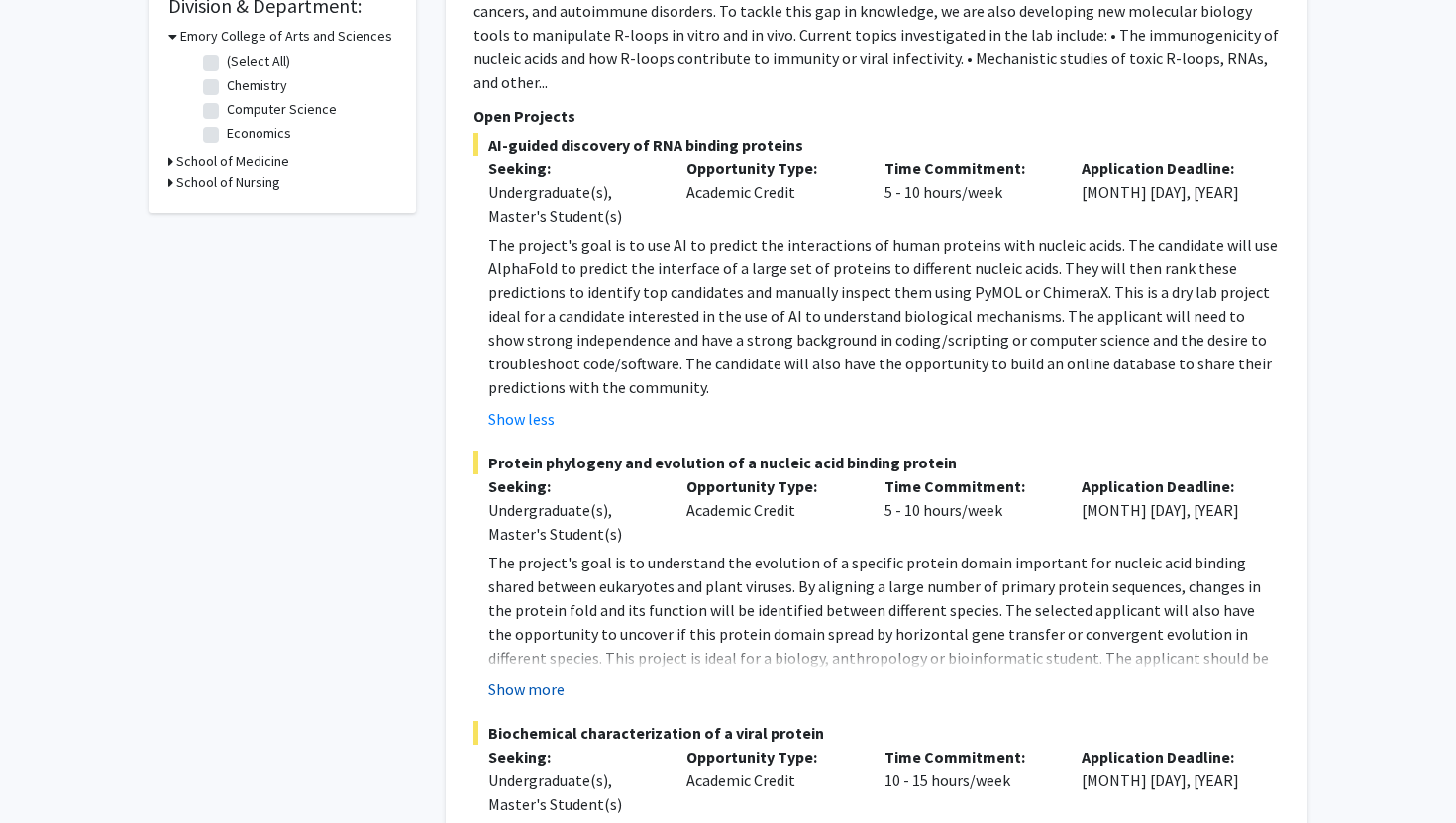 click on "Show more" 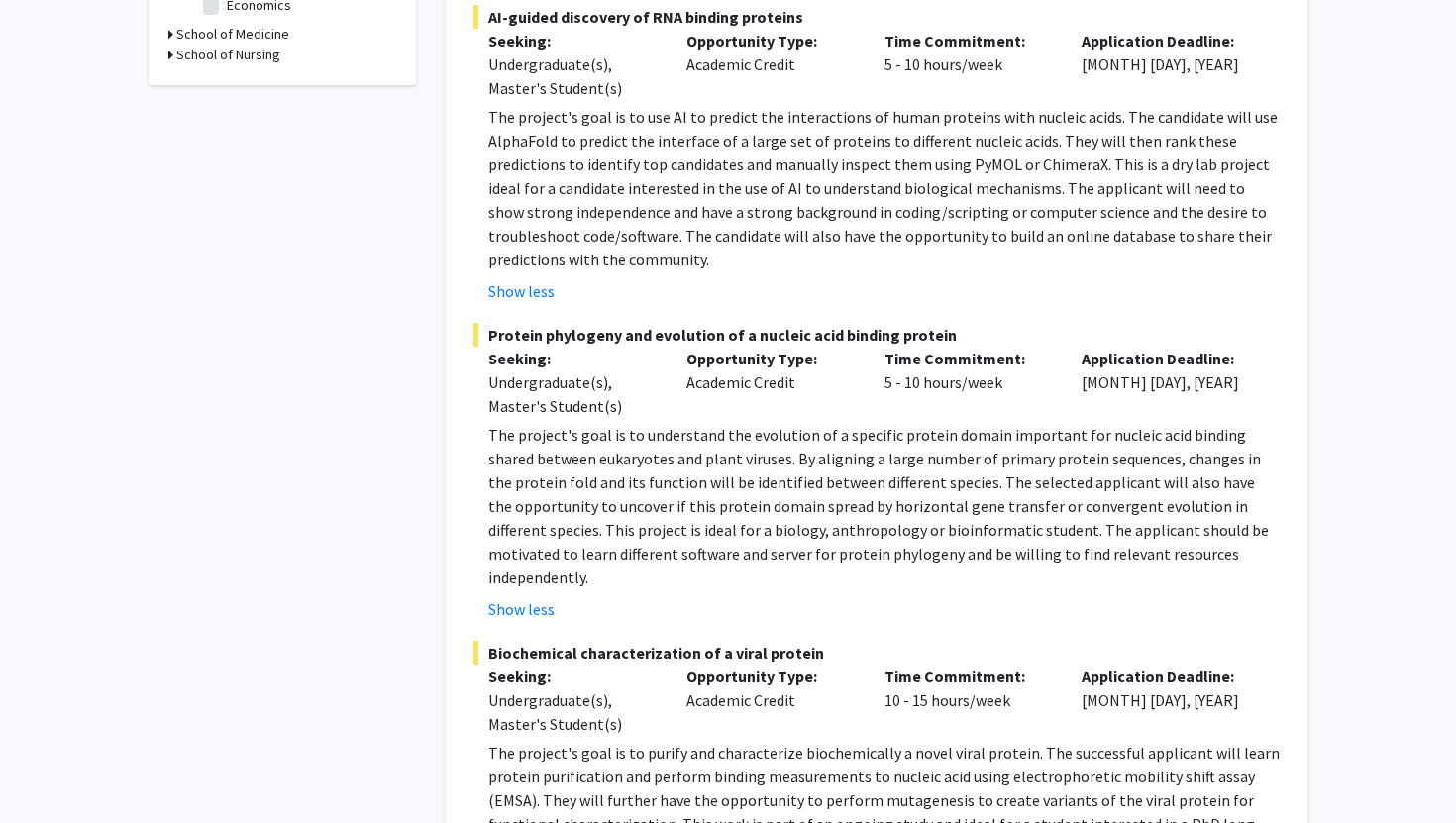 scroll, scrollTop: 751, scrollLeft: 0, axis: vertical 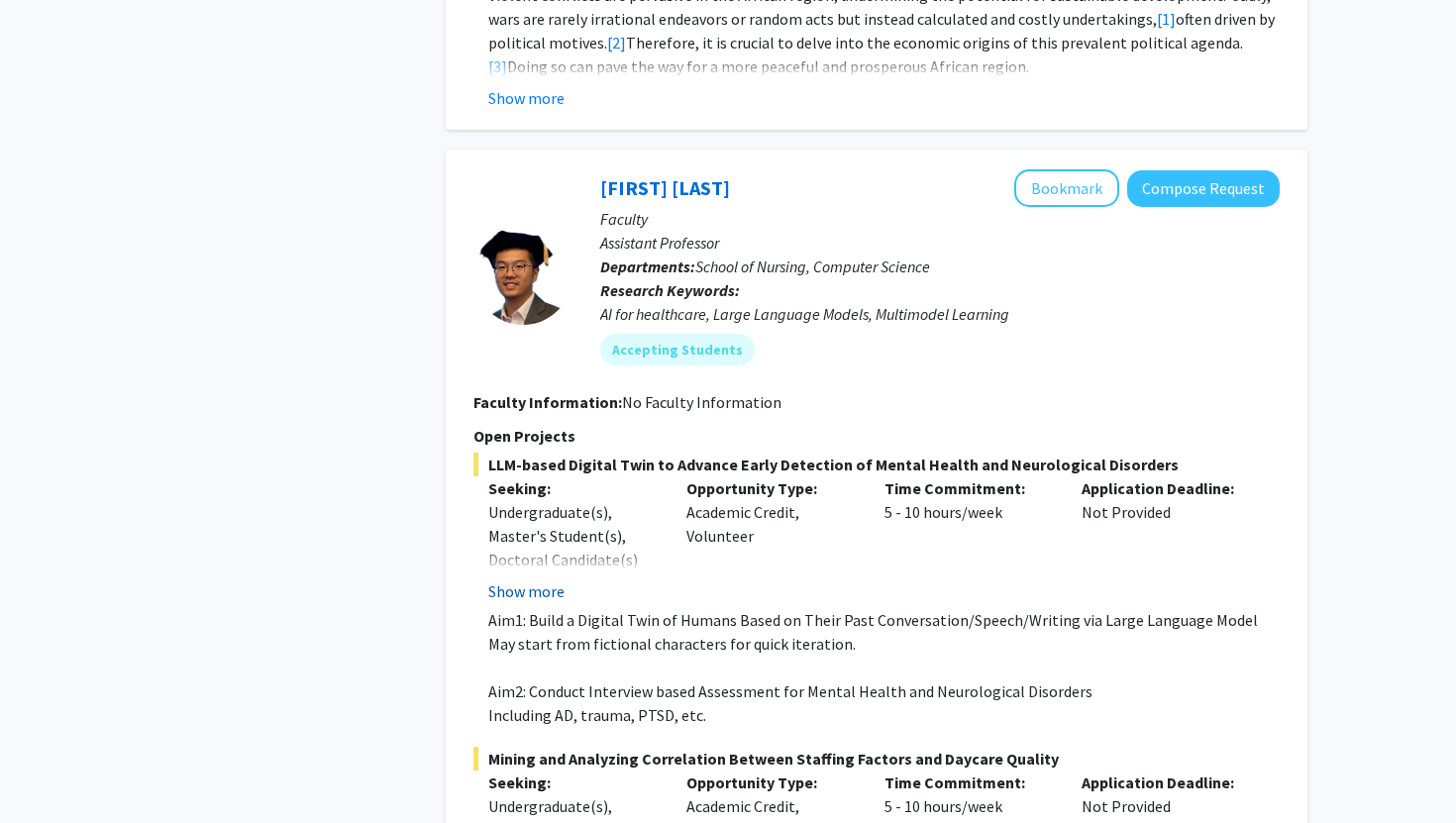 click on "Show more" 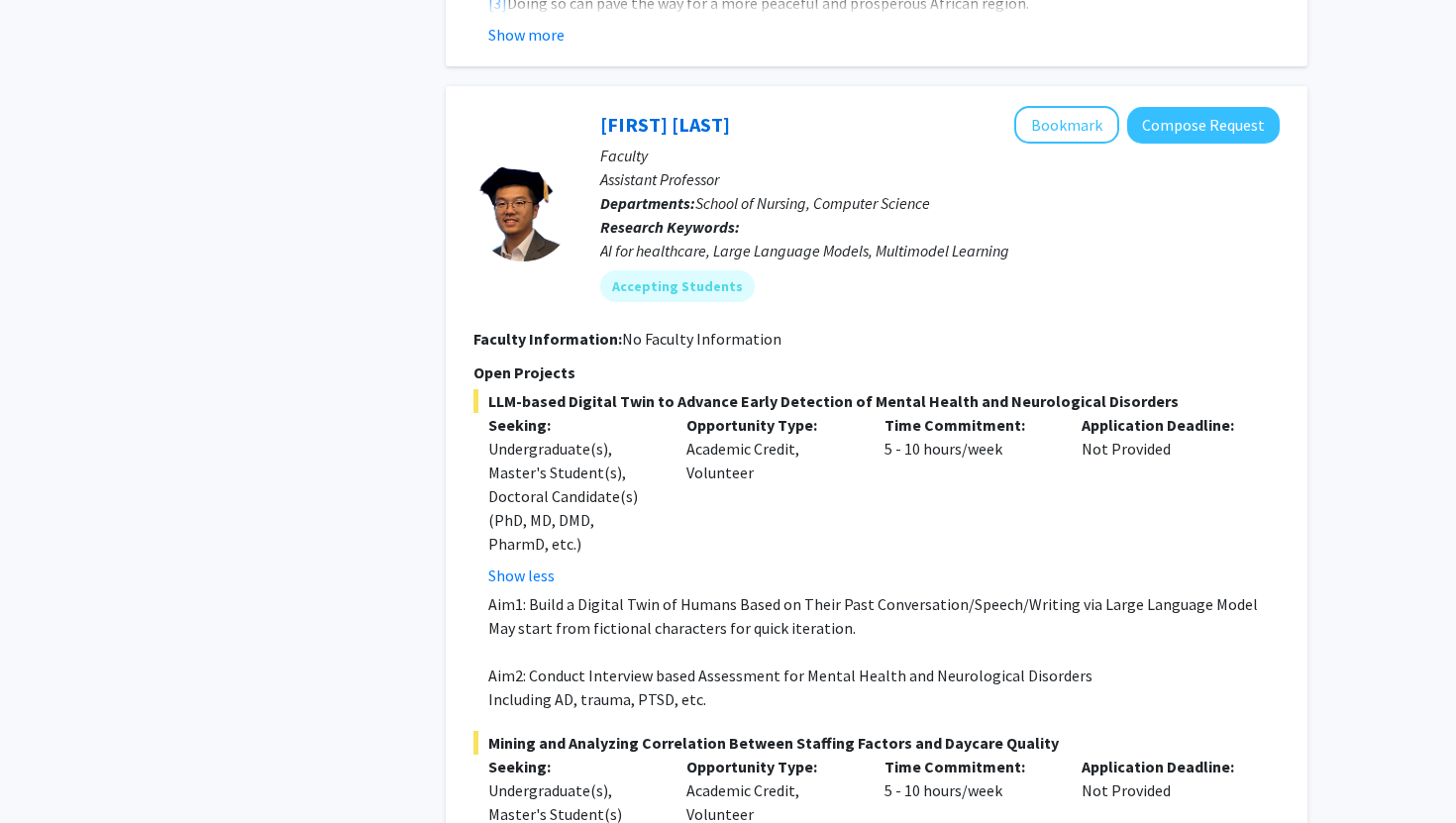 scroll, scrollTop: 2303, scrollLeft: 0, axis: vertical 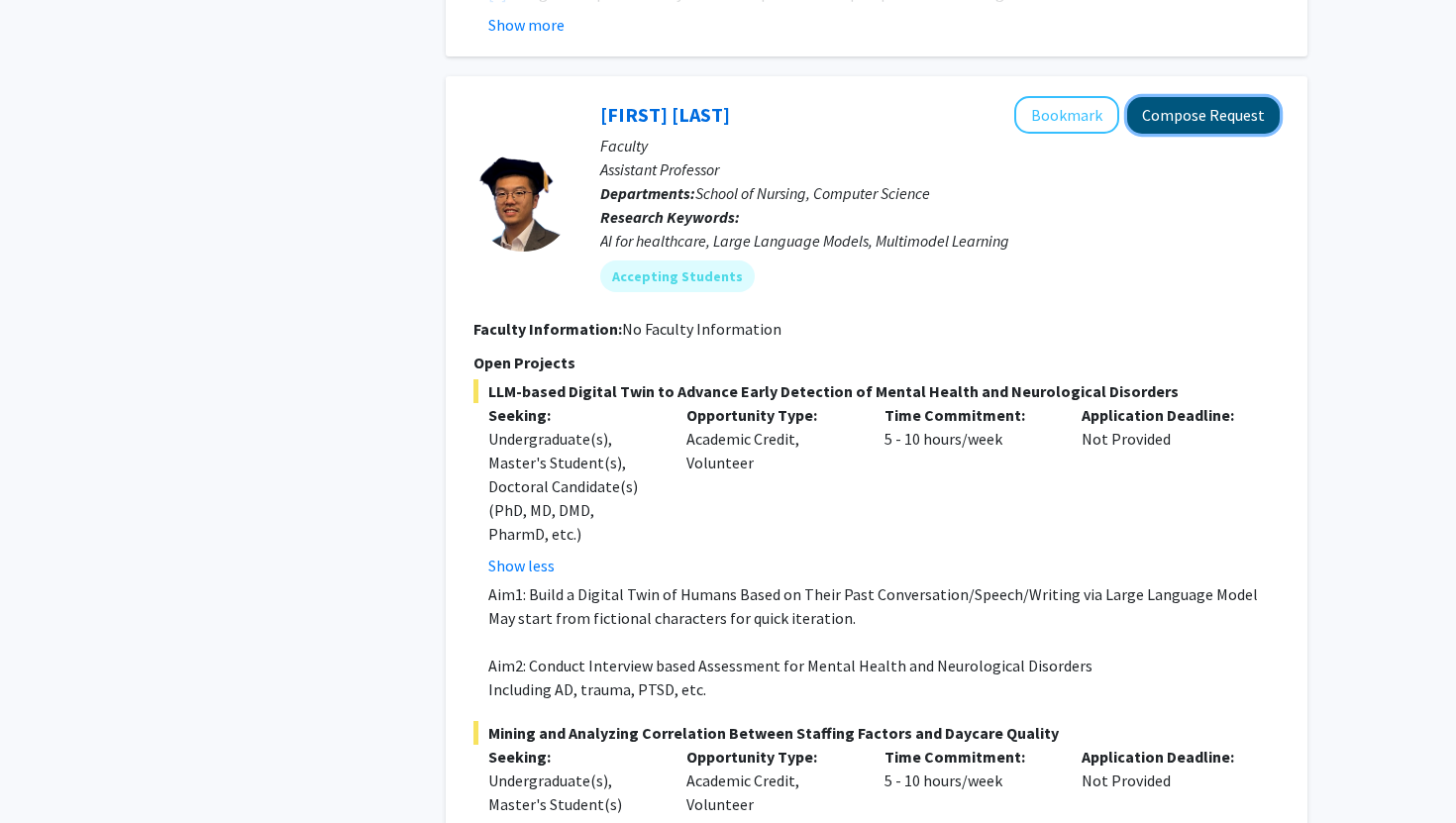 click on "Compose Request" 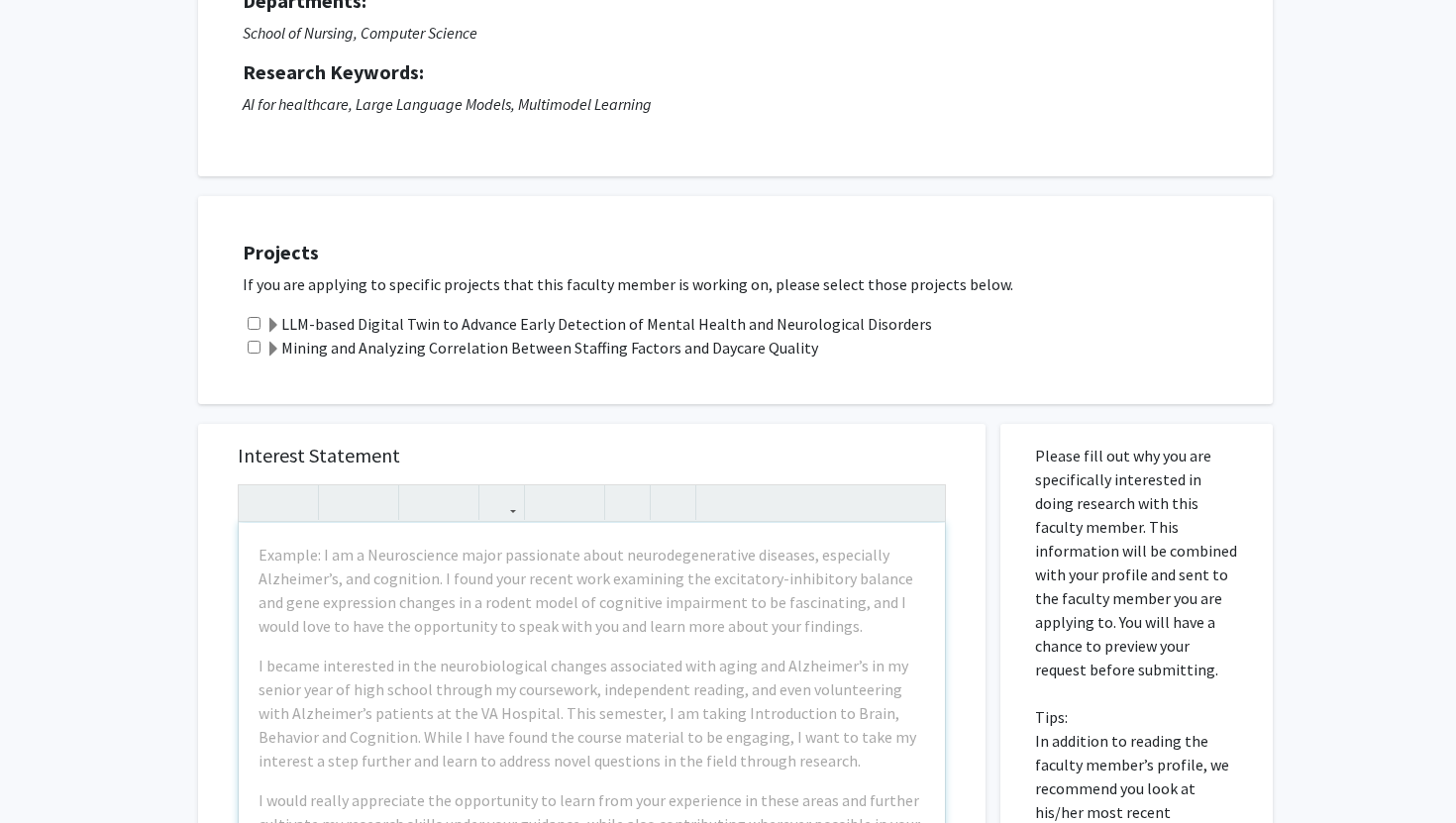 scroll, scrollTop: 0, scrollLeft: 0, axis: both 